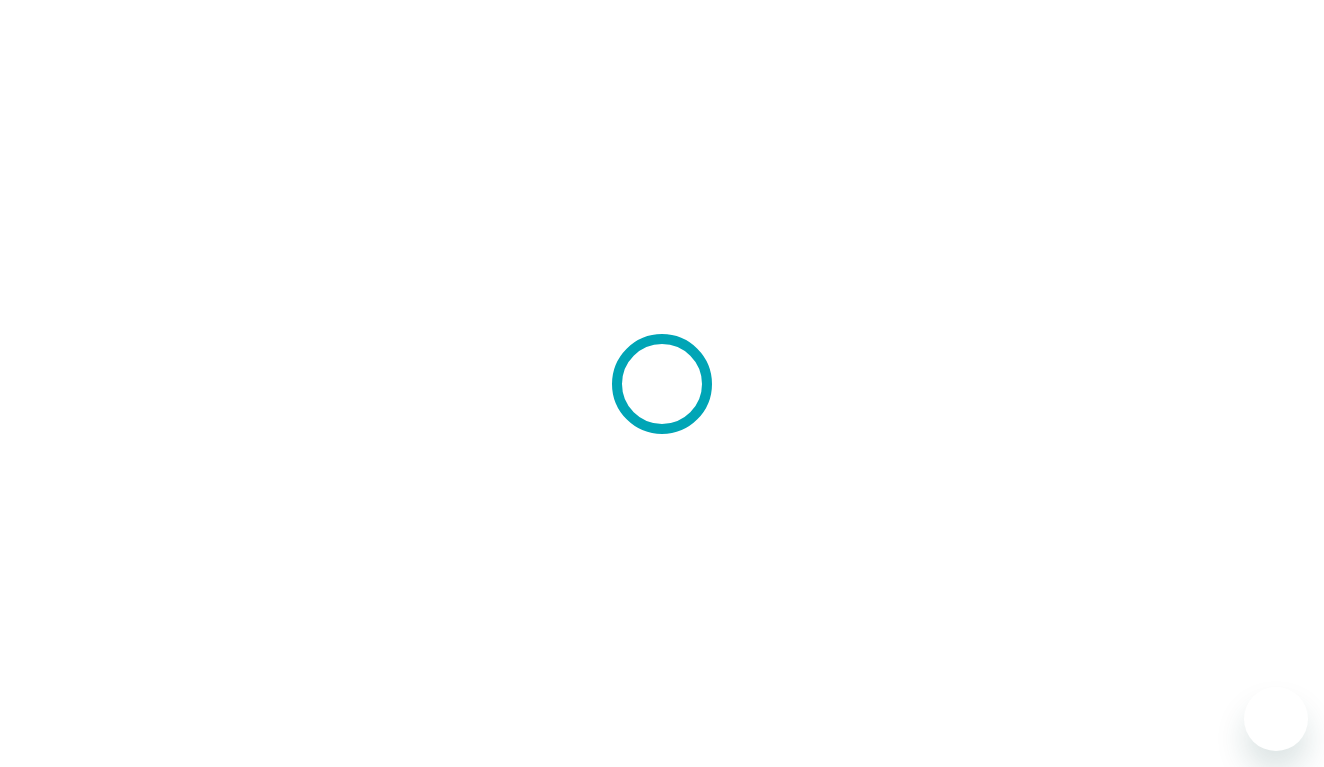 scroll, scrollTop: 0, scrollLeft: 0, axis: both 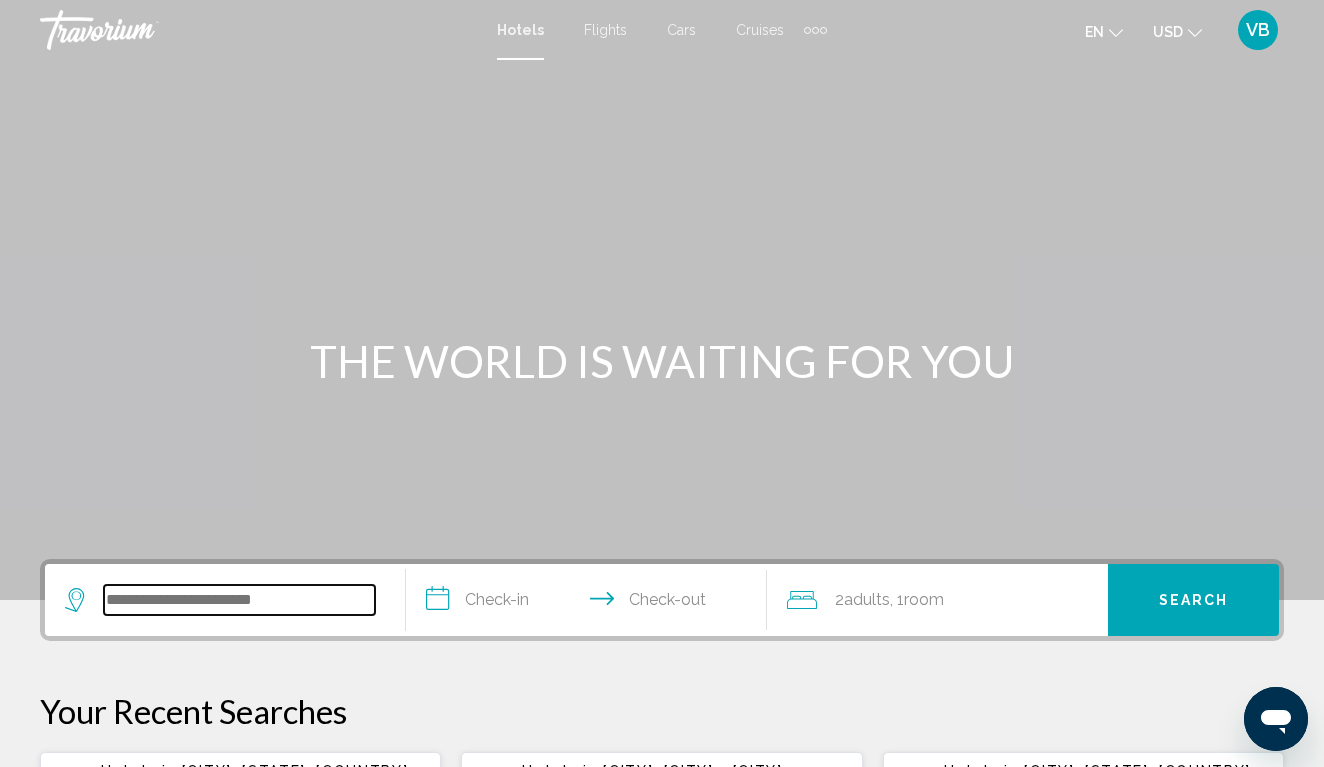 click at bounding box center [239, 600] 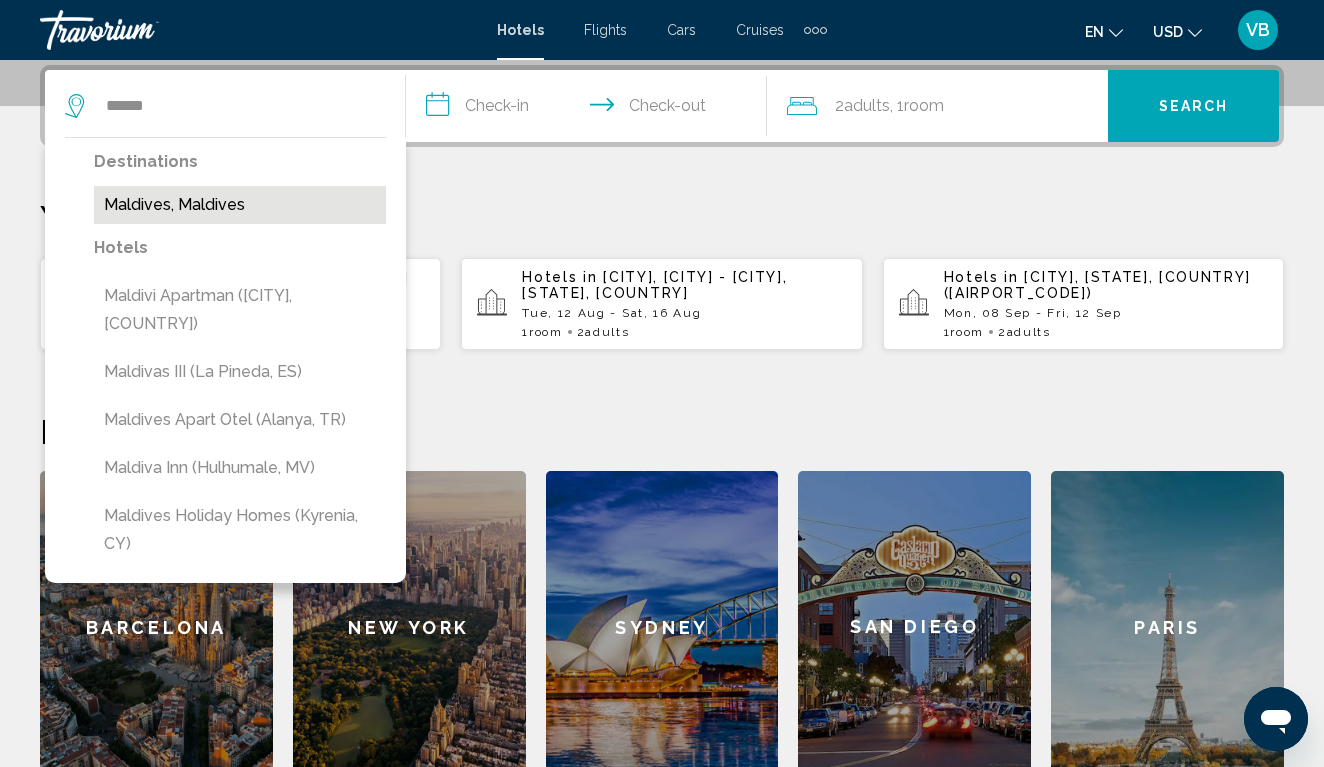 click on "Maldives, Maldives" at bounding box center (240, 205) 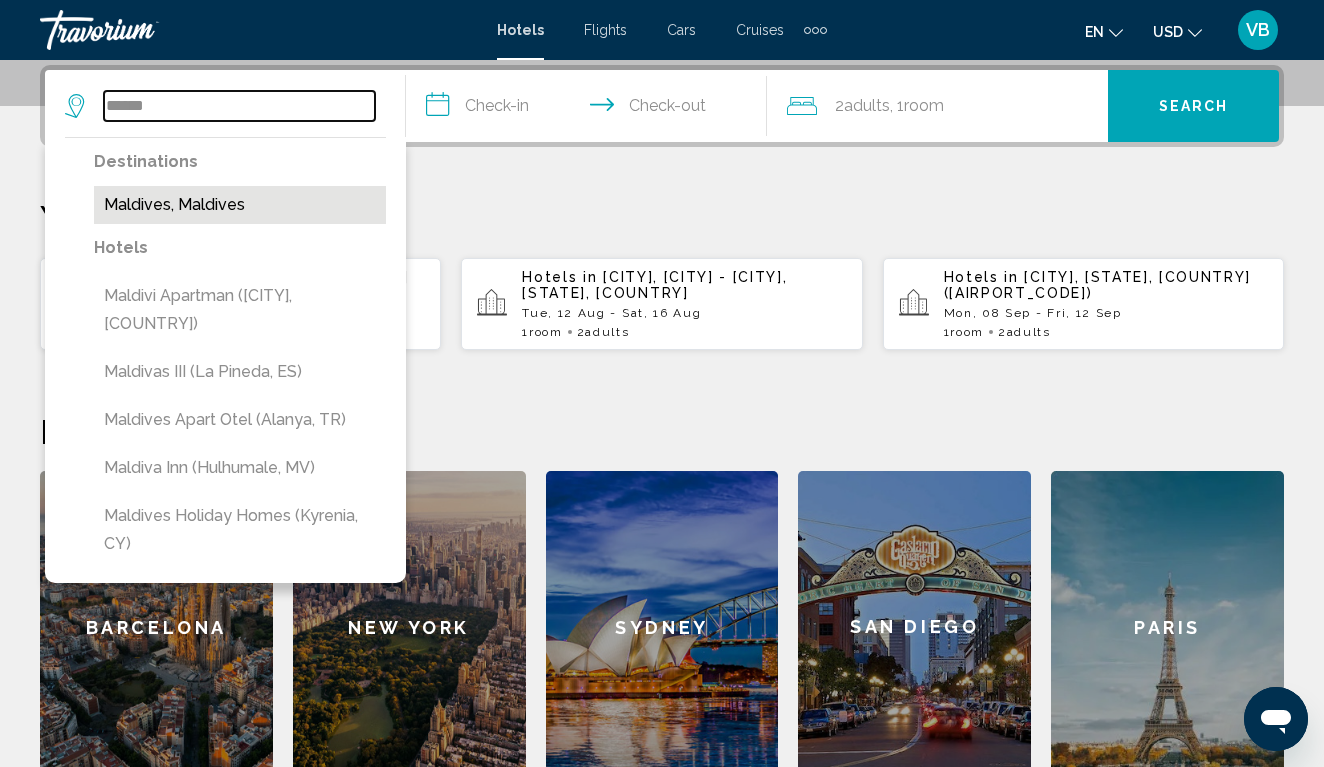 type on "**********" 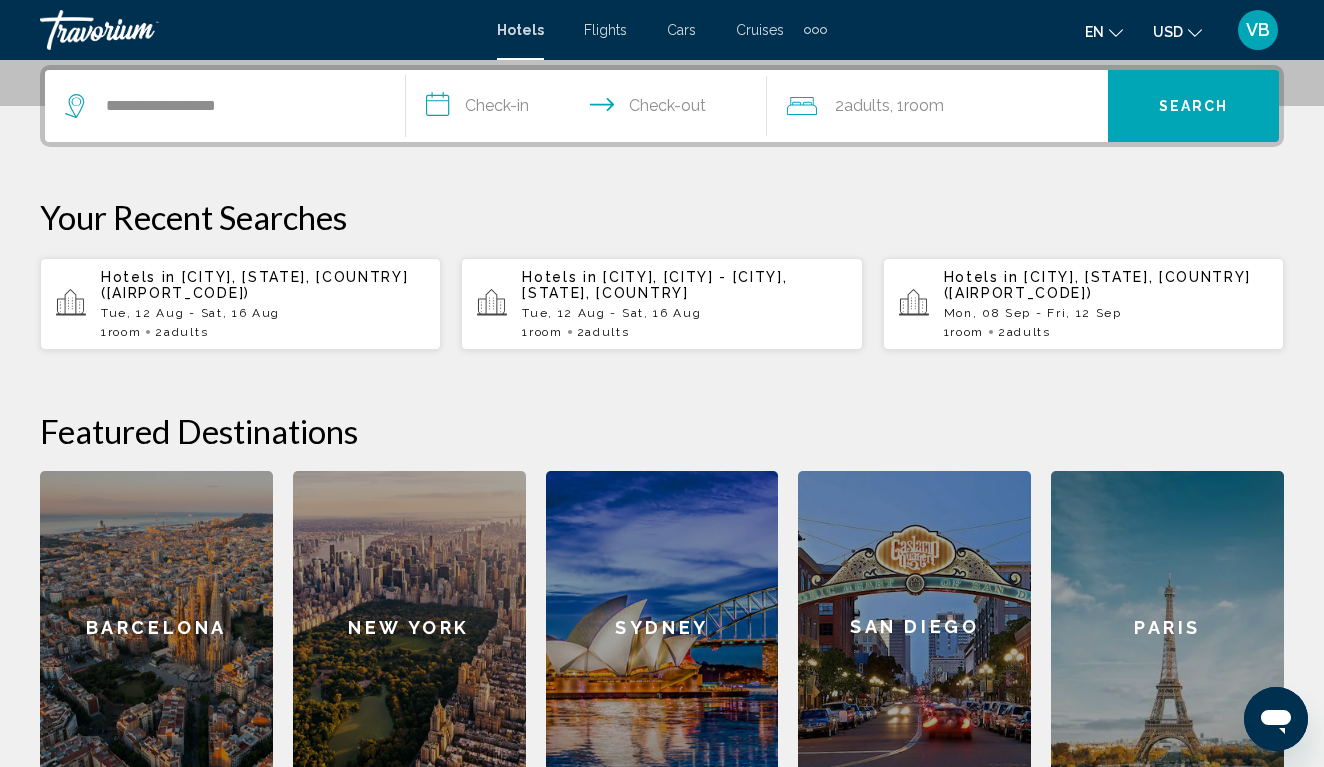click on "**********" at bounding box center [590, 109] 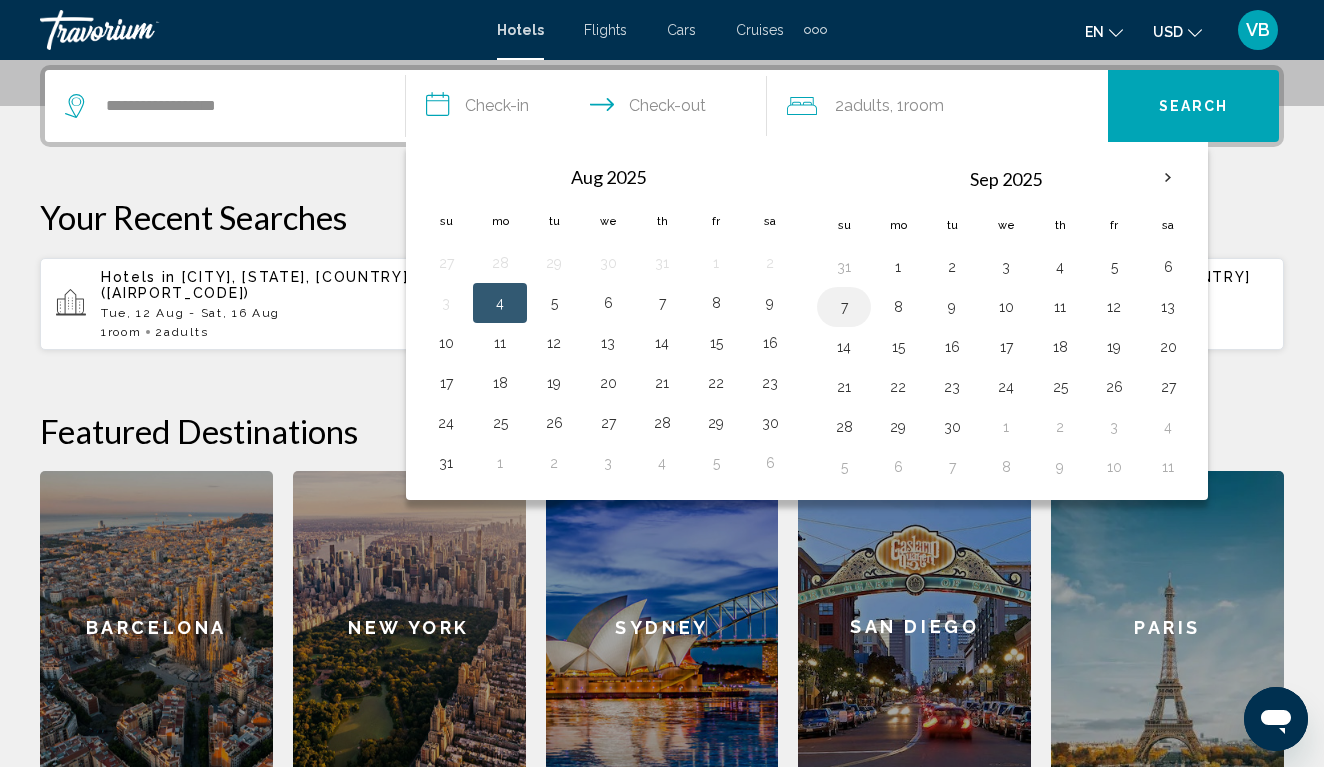 click on "7" at bounding box center [844, 307] 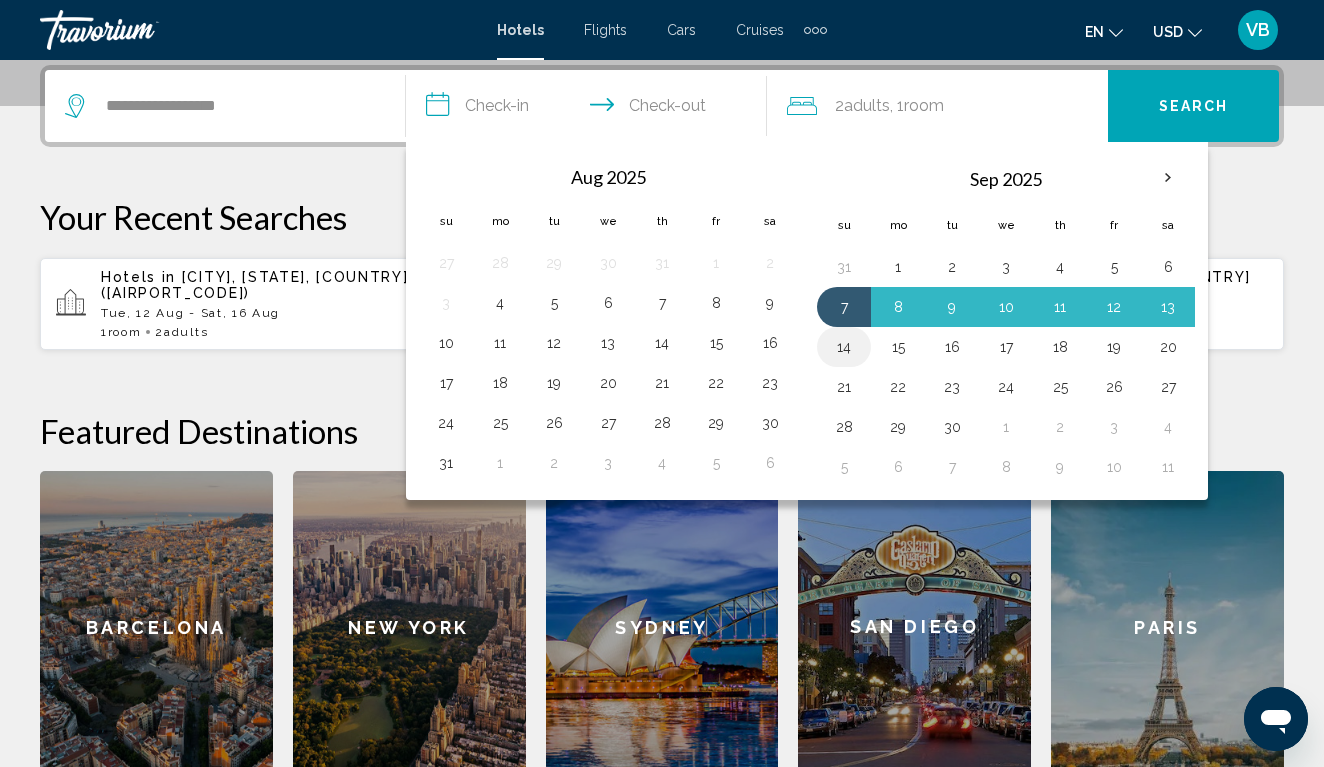 click on "14" at bounding box center [844, 347] 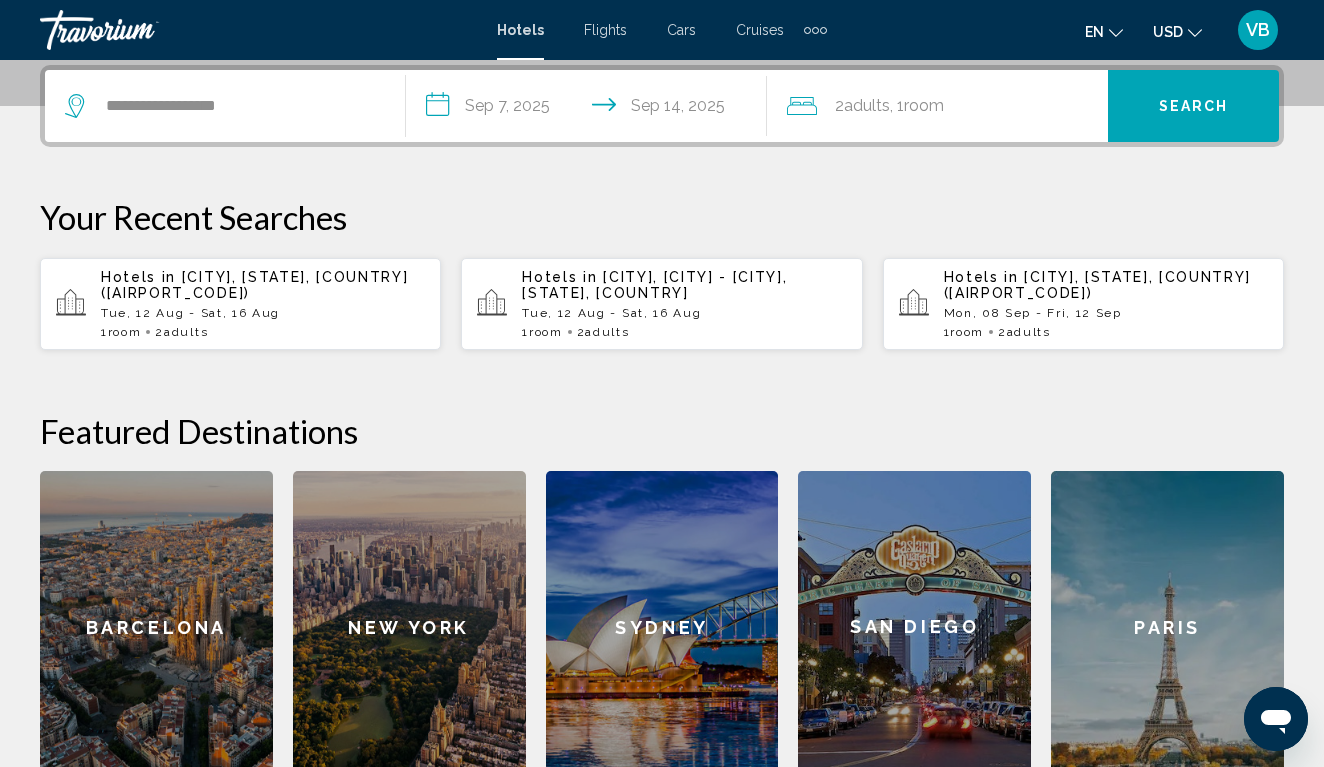 click on "Search" at bounding box center [1193, 106] 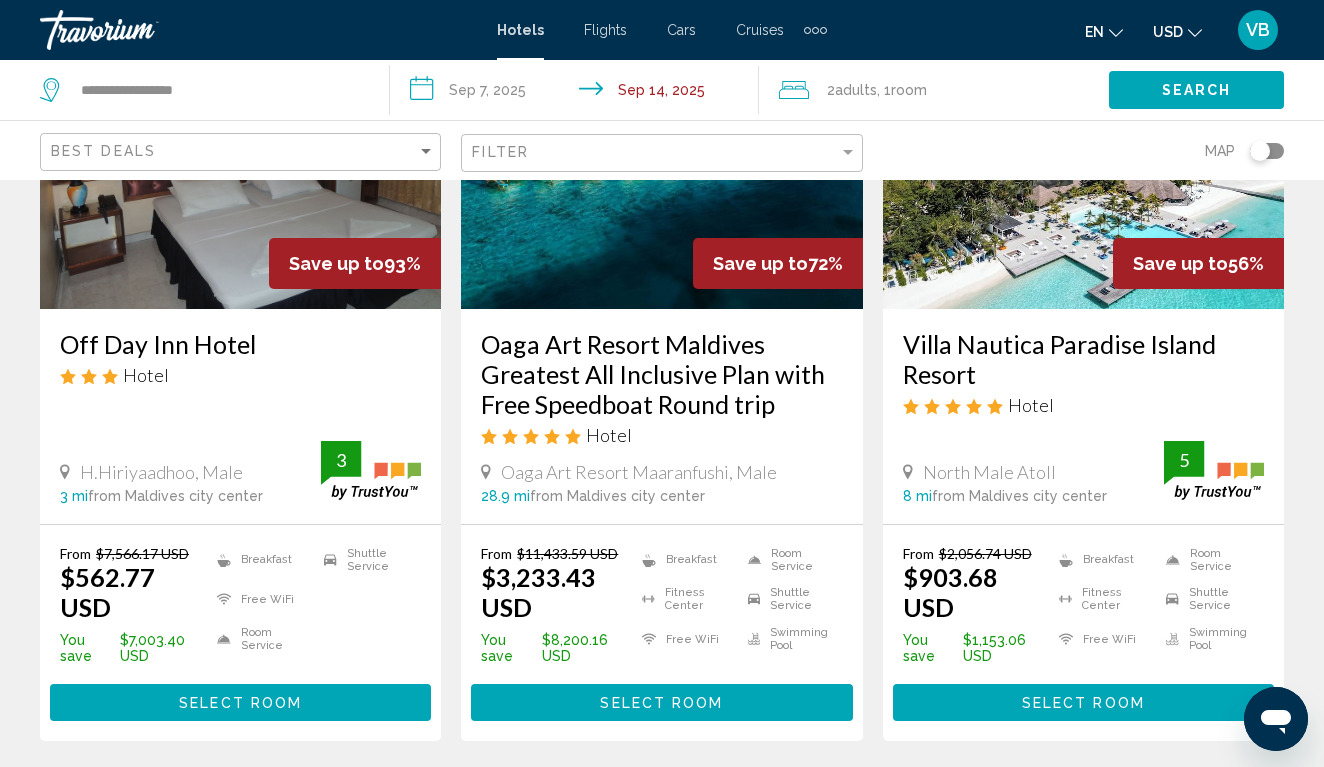 scroll, scrollTop: 271, scrollLeft: 0, axis: vertical 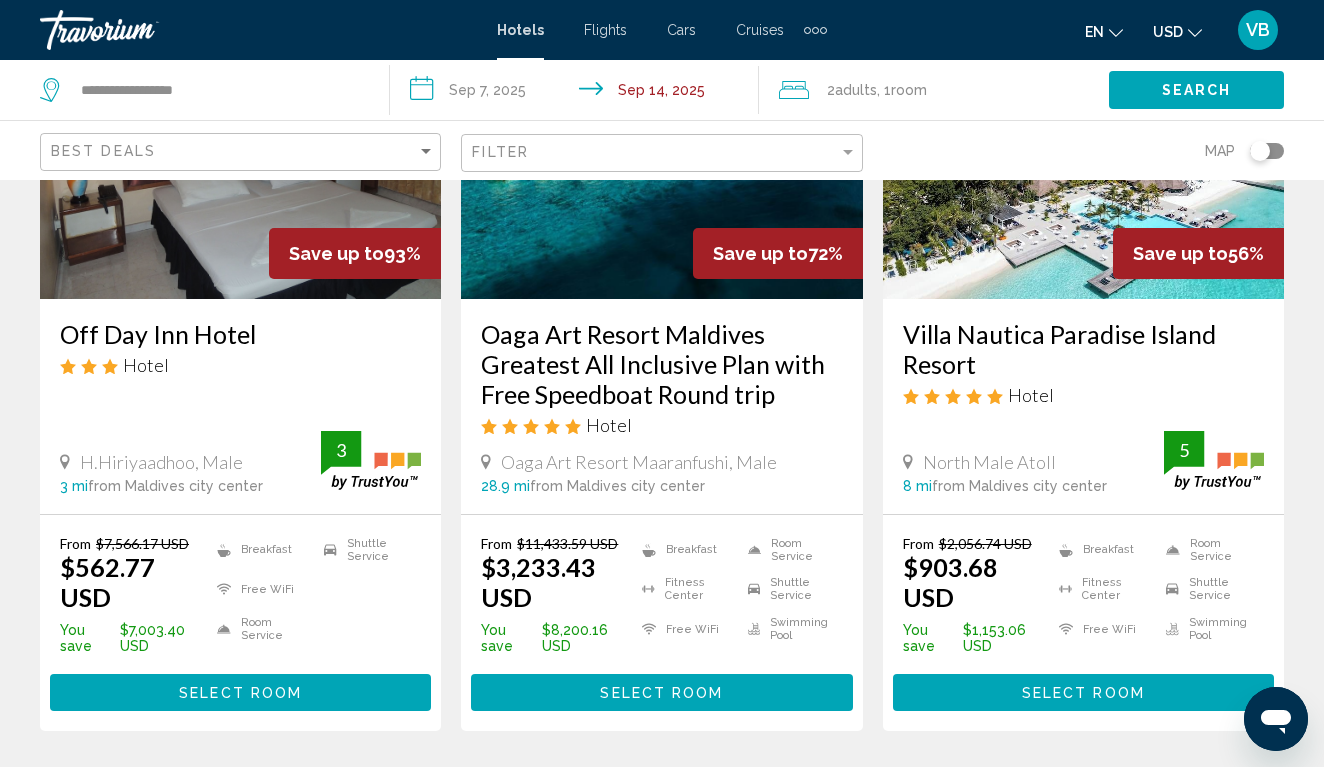 click on "Save up to  56%" at bounding box center [1198, 253] 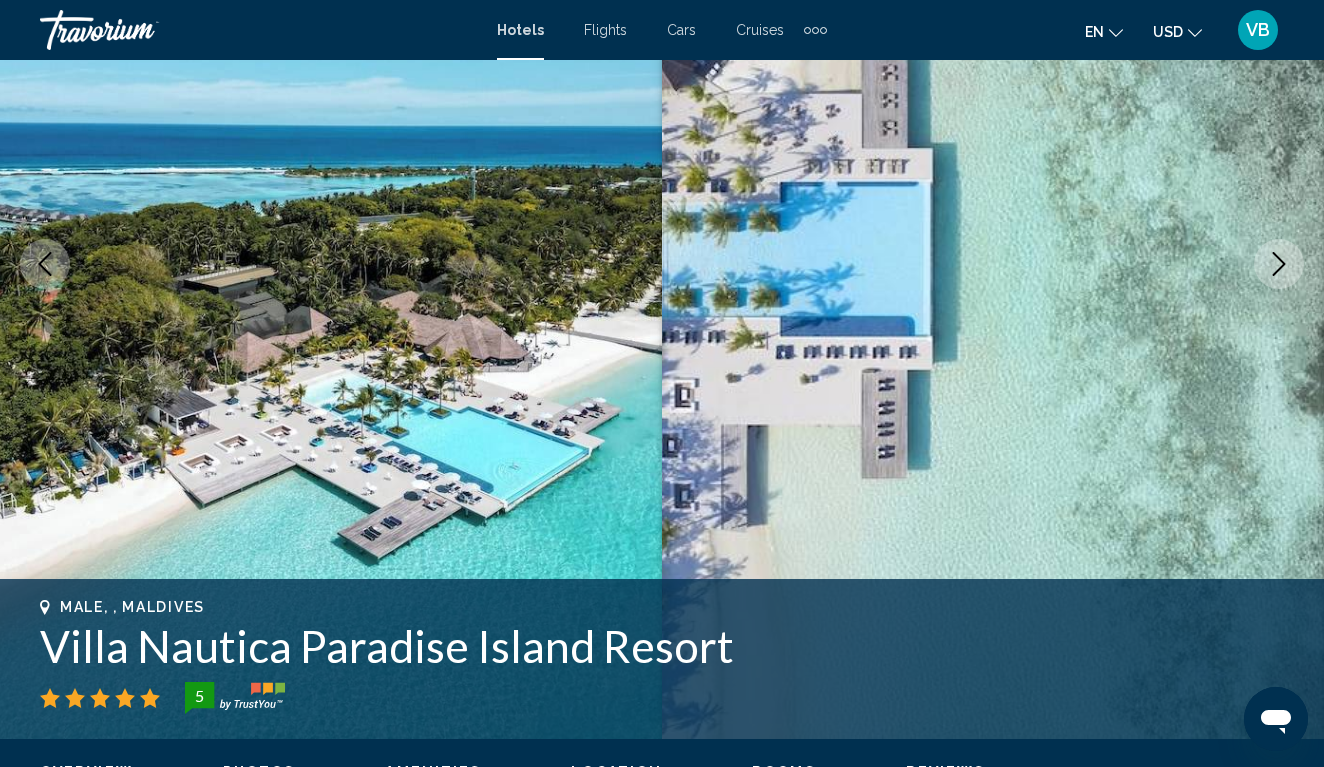 scroll, scrollTop: 0, scrollLeft: 0, axis: both 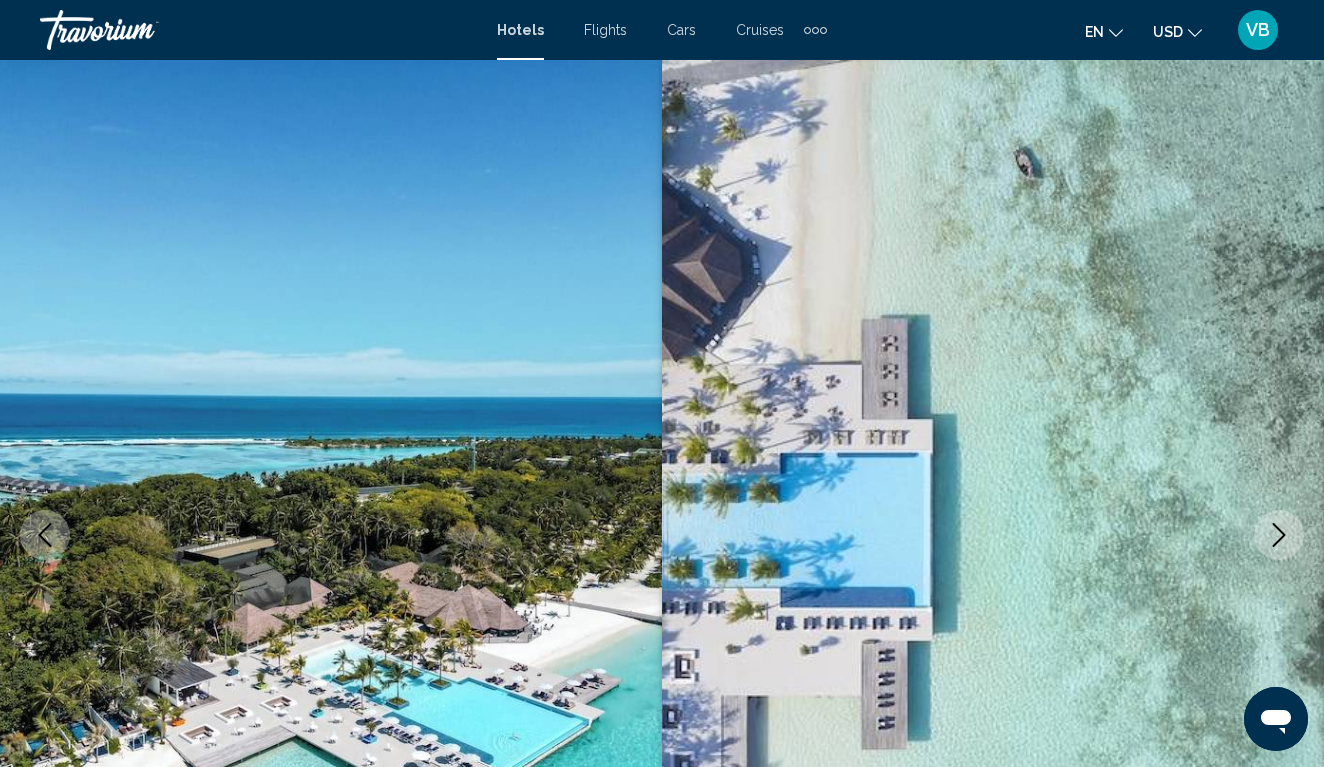 type 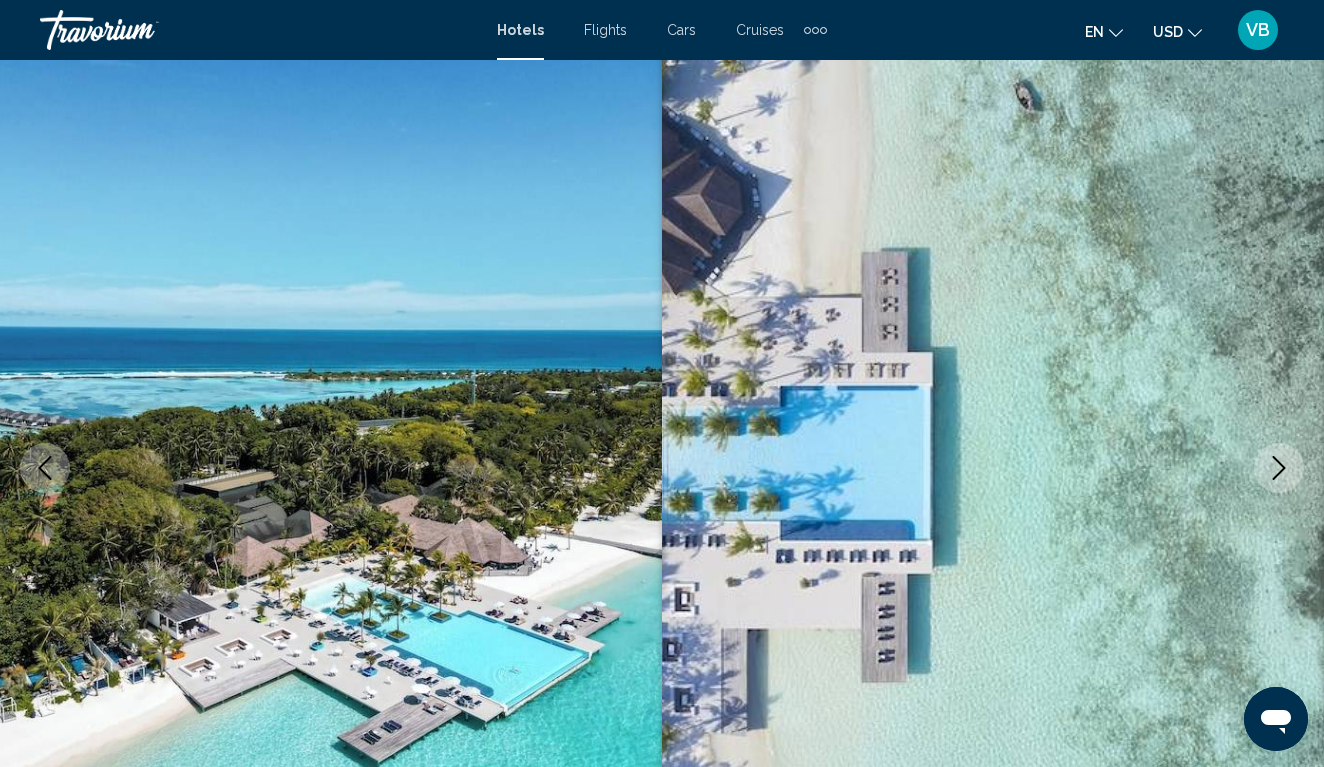 scroll, scrollTop: 75, scrollLeft: 0, axis: vertical 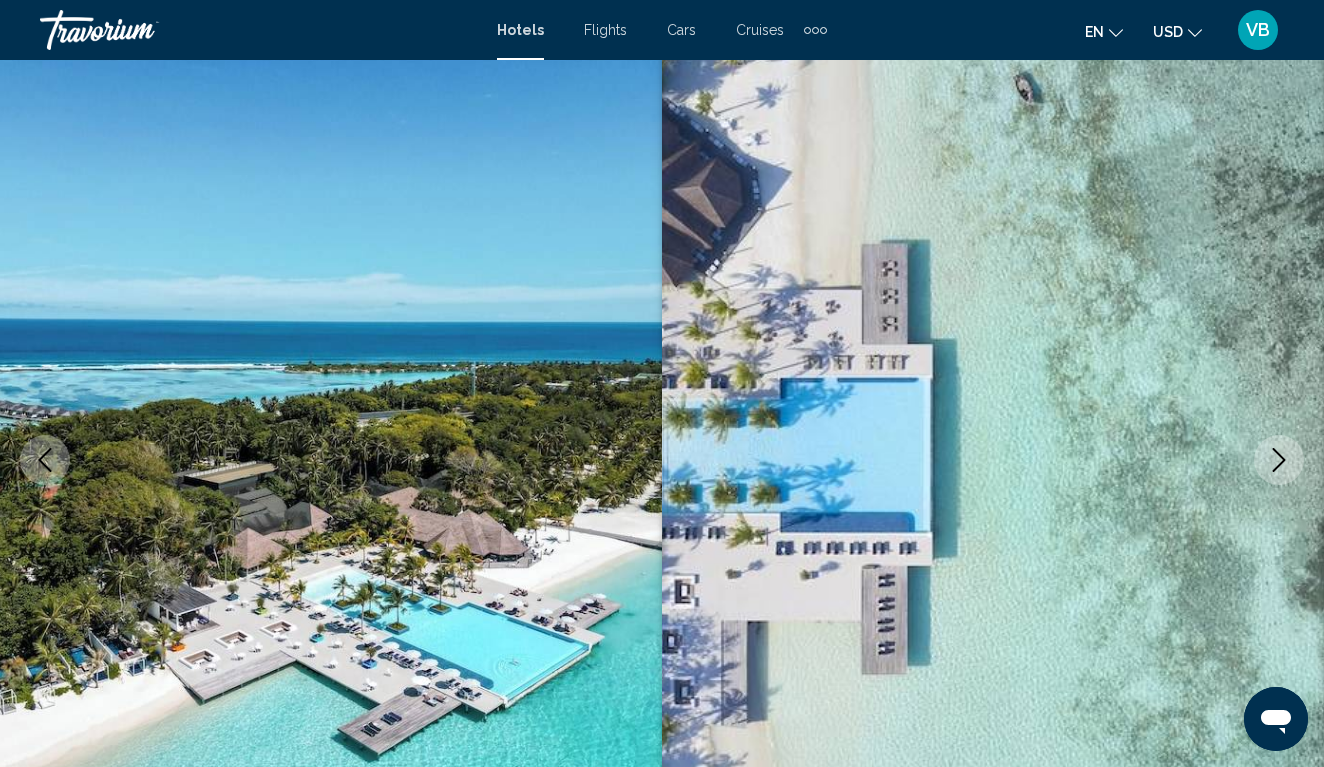 click 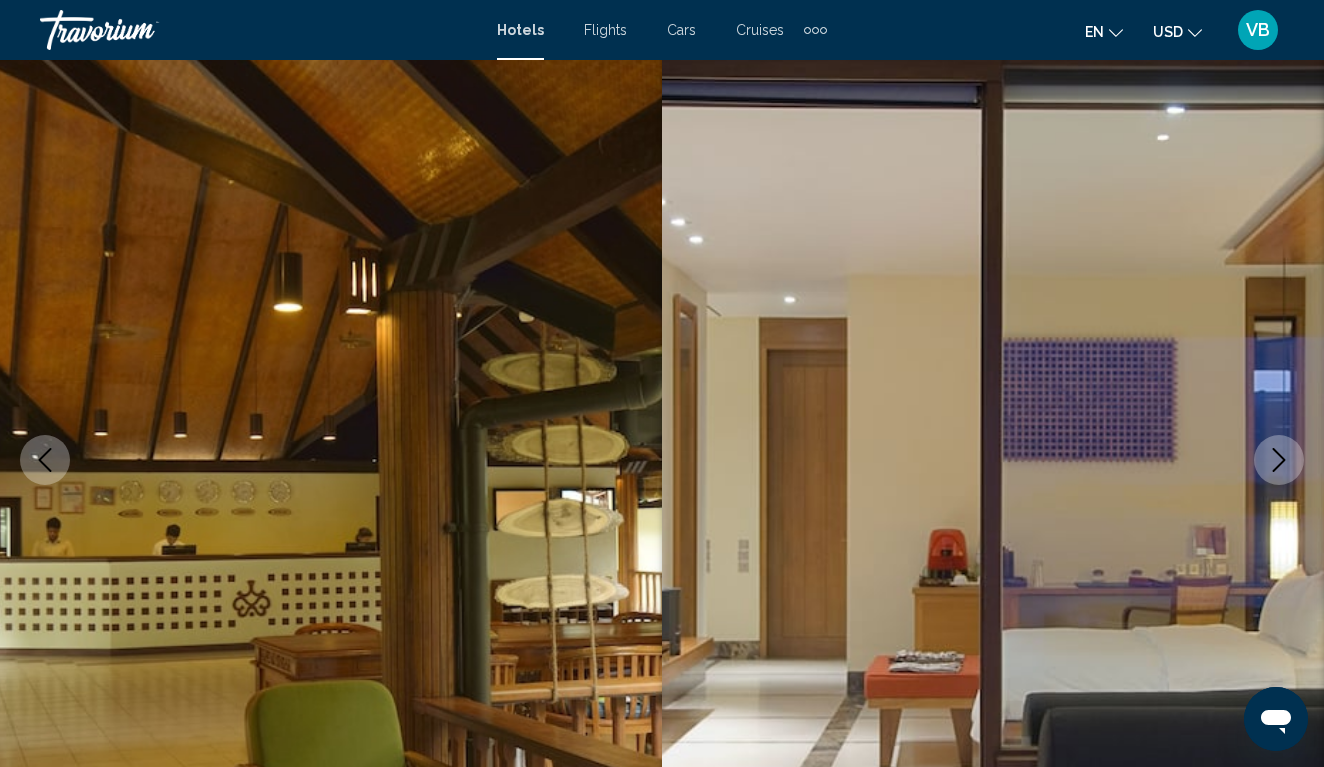click 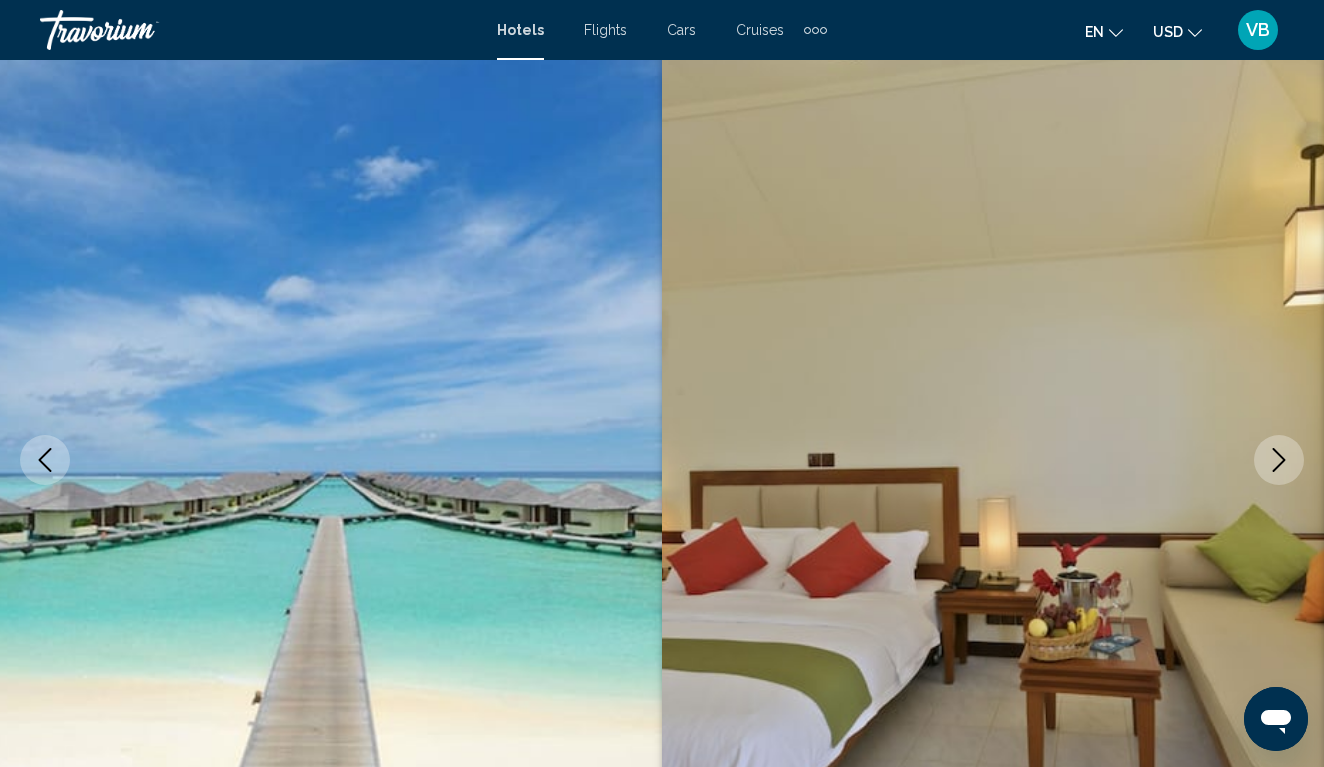 click at bounding box center (1279, 460) 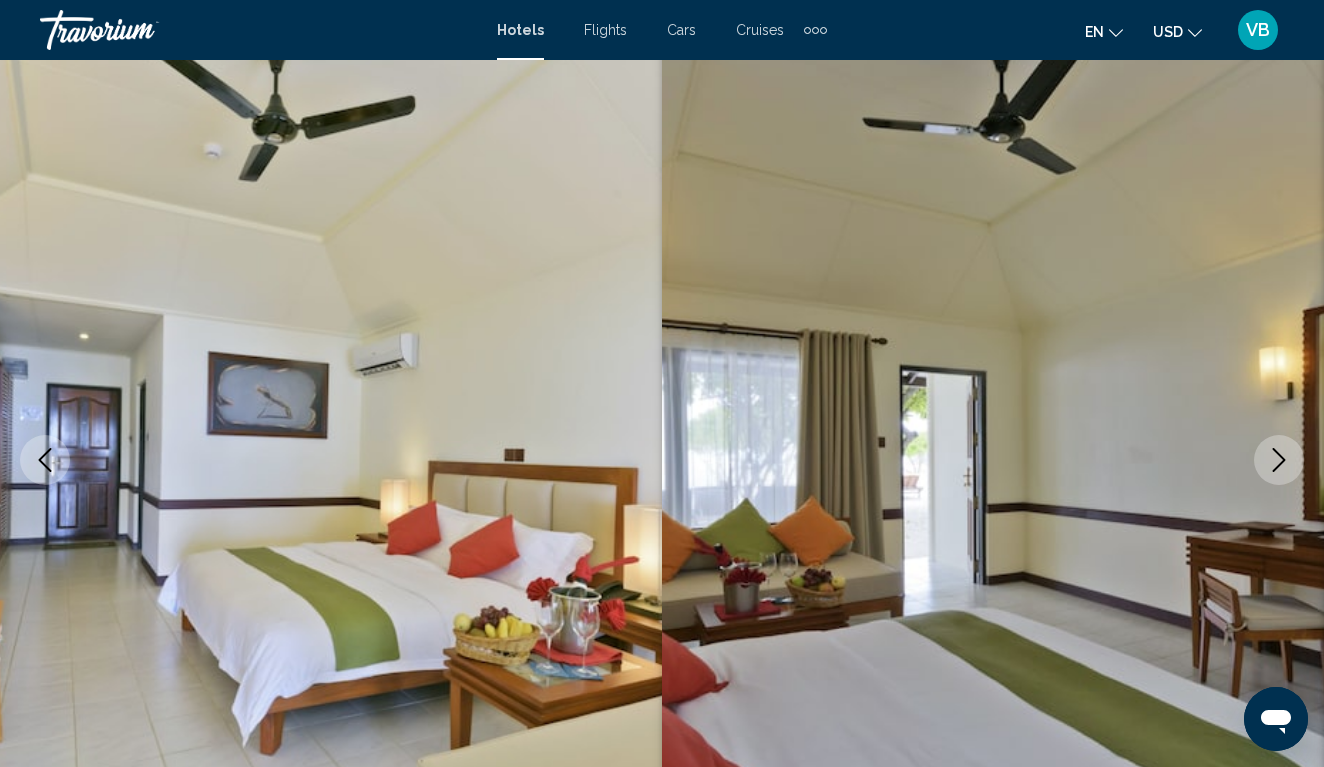 click at bounding box center (1279, 460) 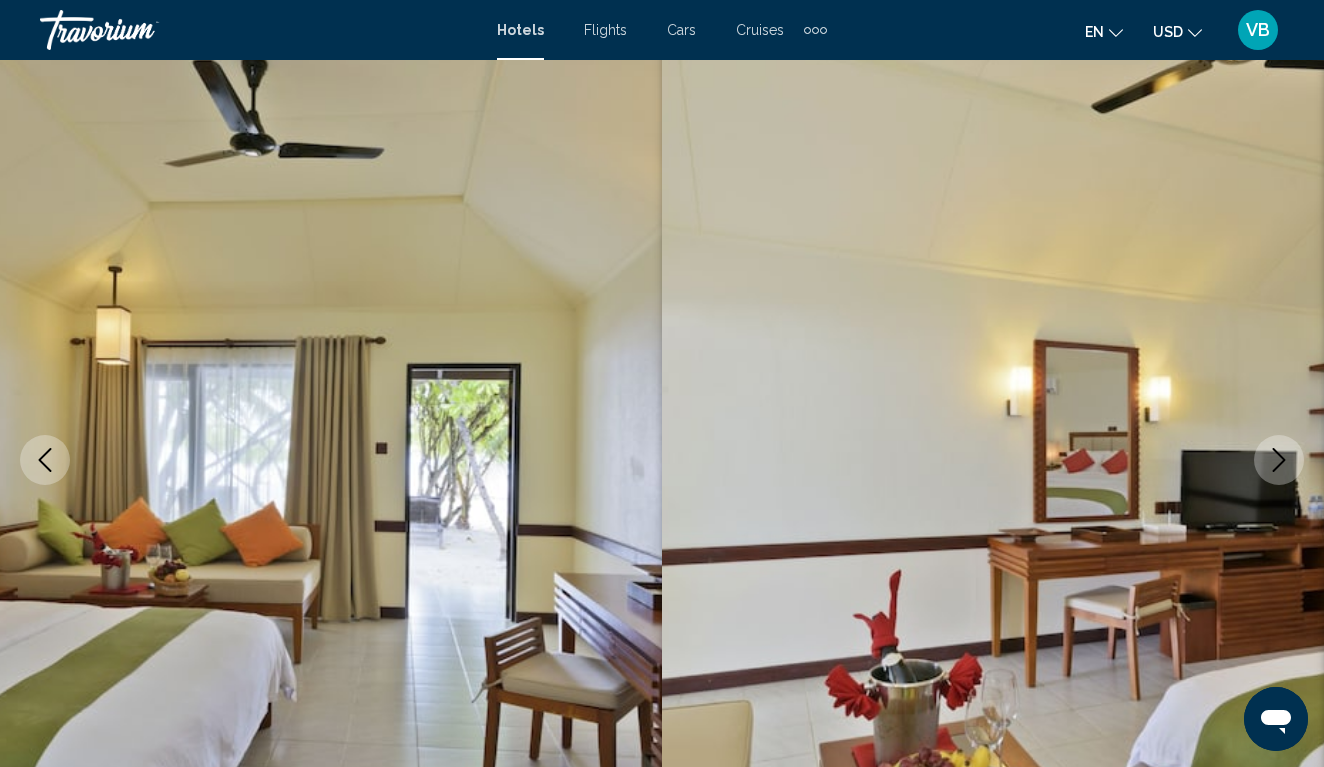 click at bounding box center (1279, 460) 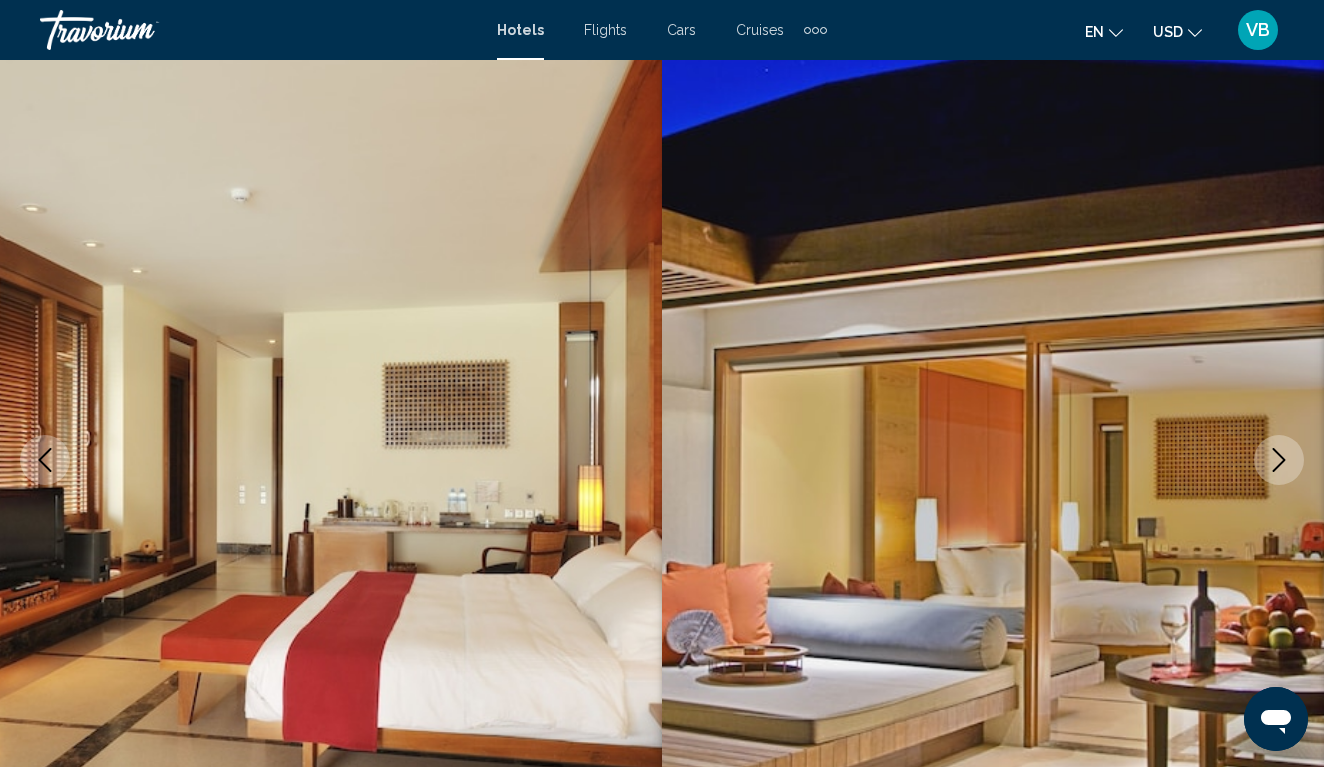 click at bounding box center (1279, 460) 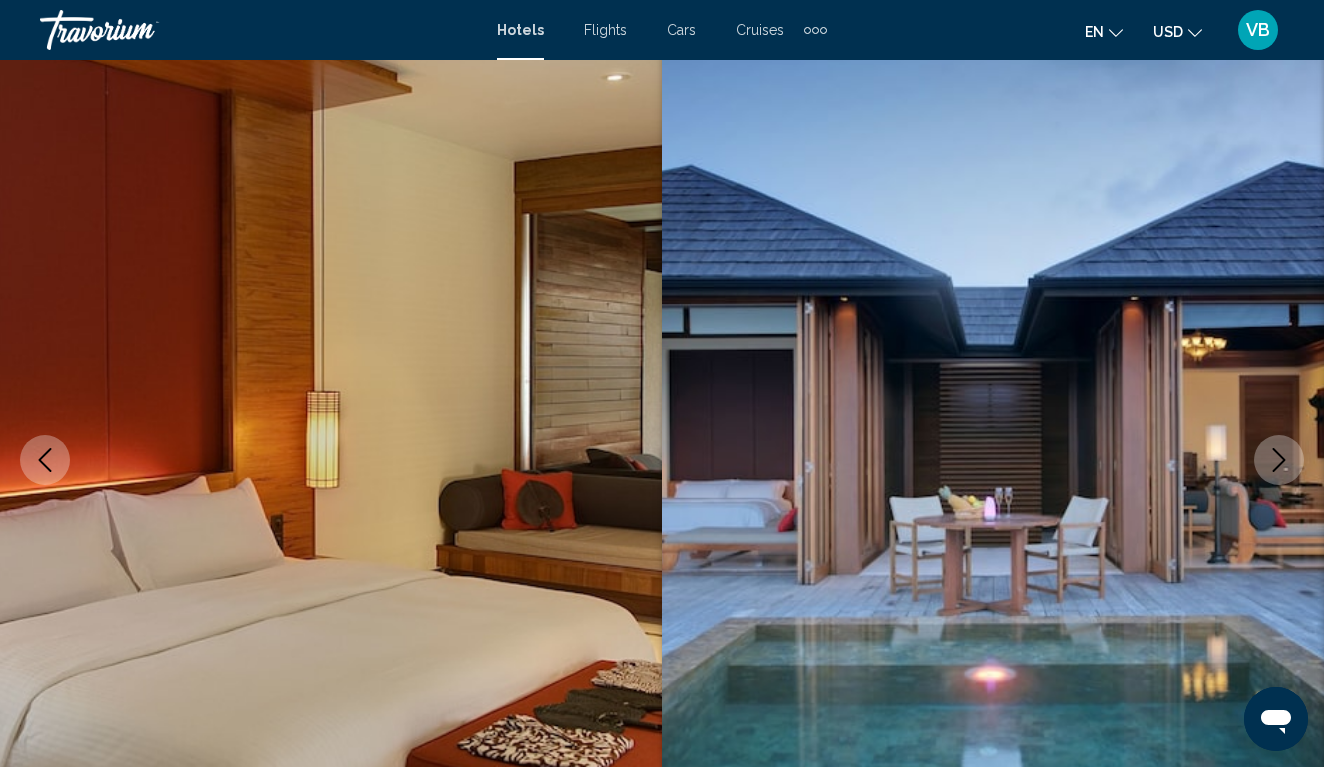 click at bounding box center (1279, 460) 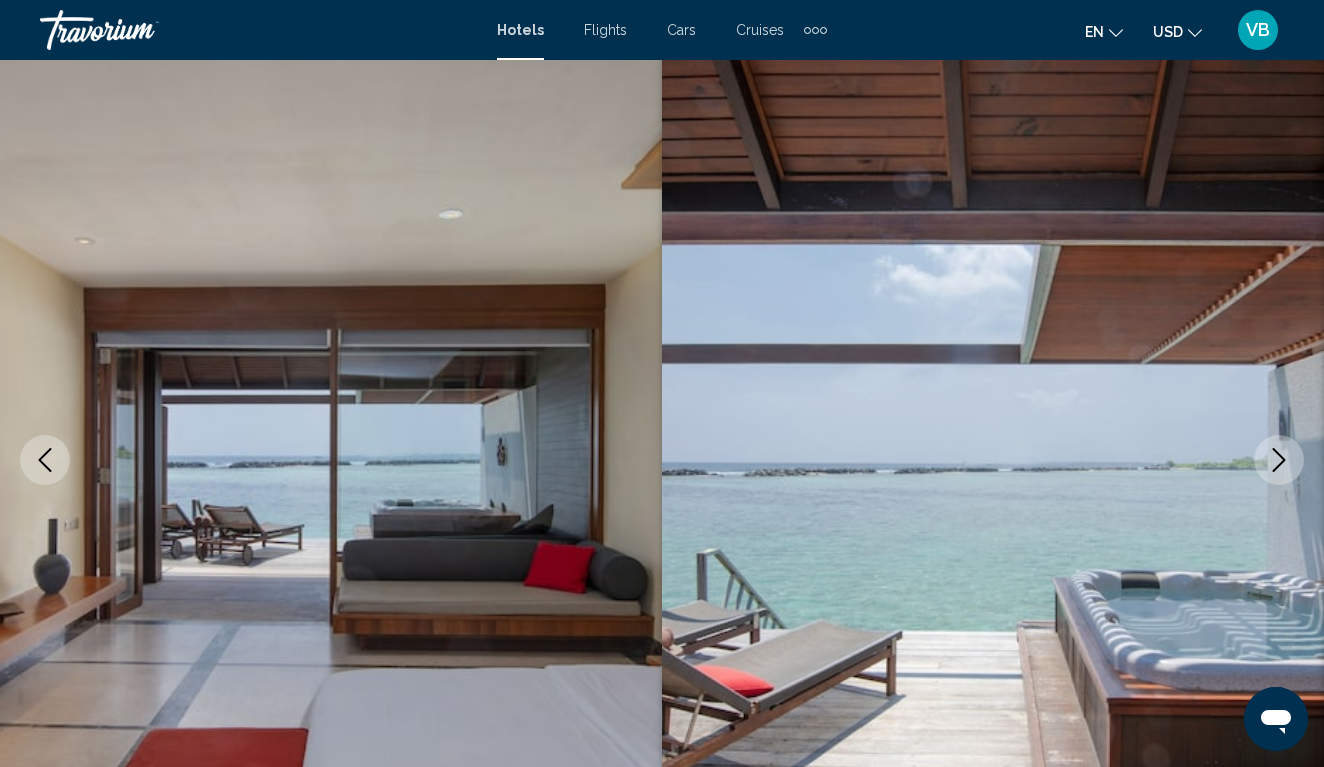 click at bounding box center [1279, 460] 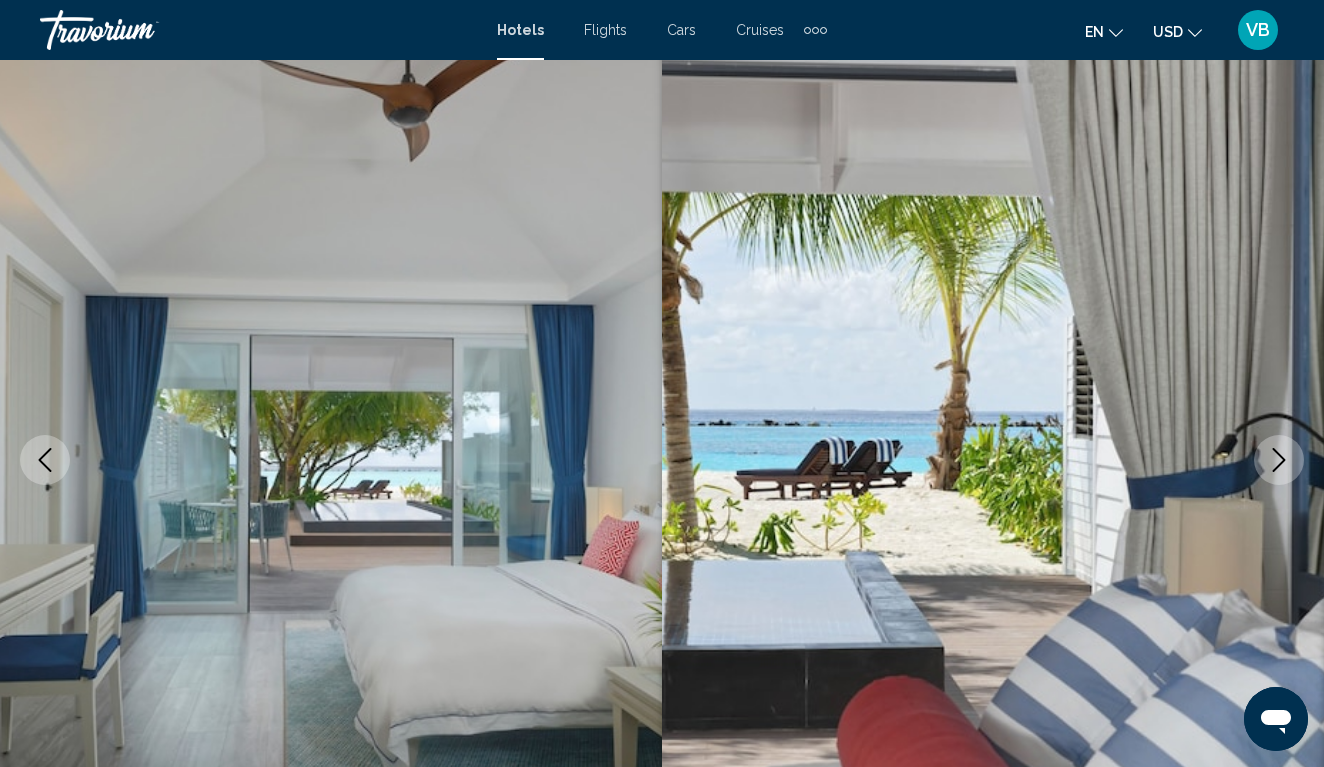 click 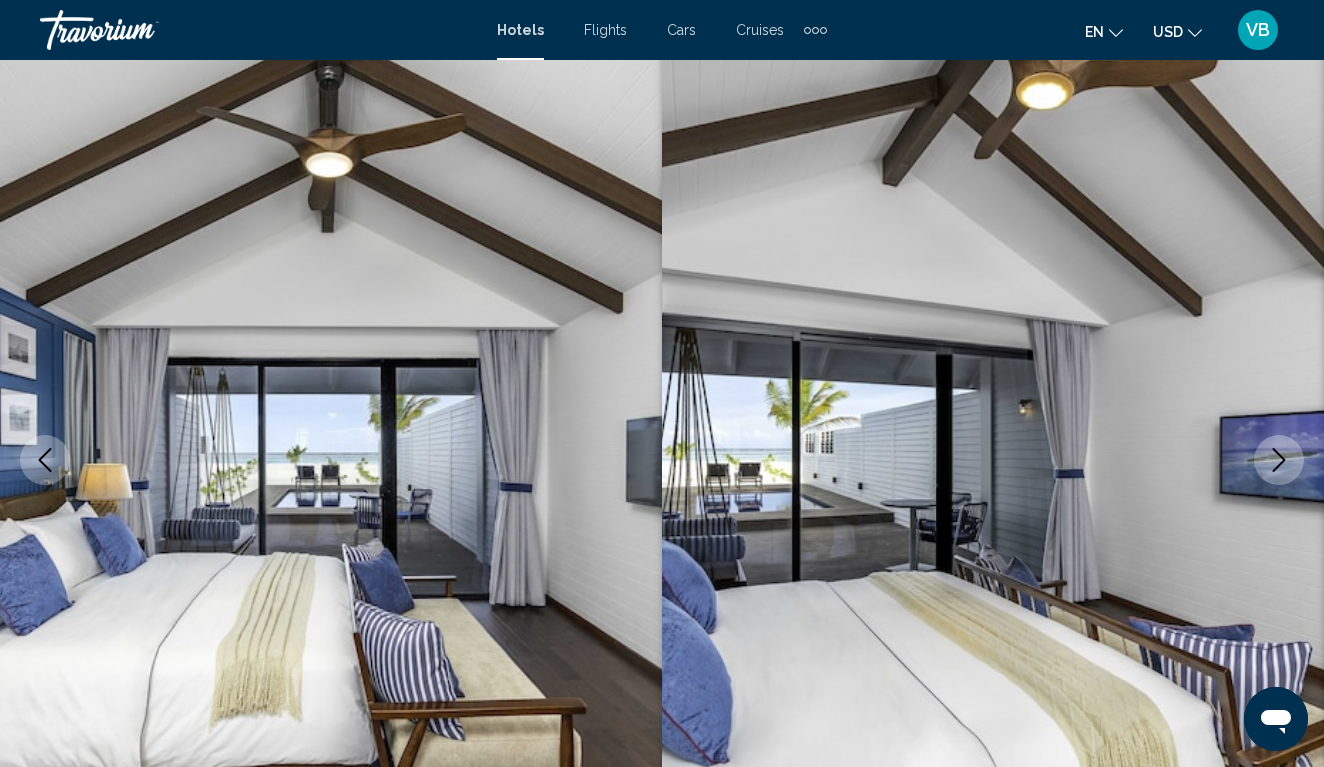 click 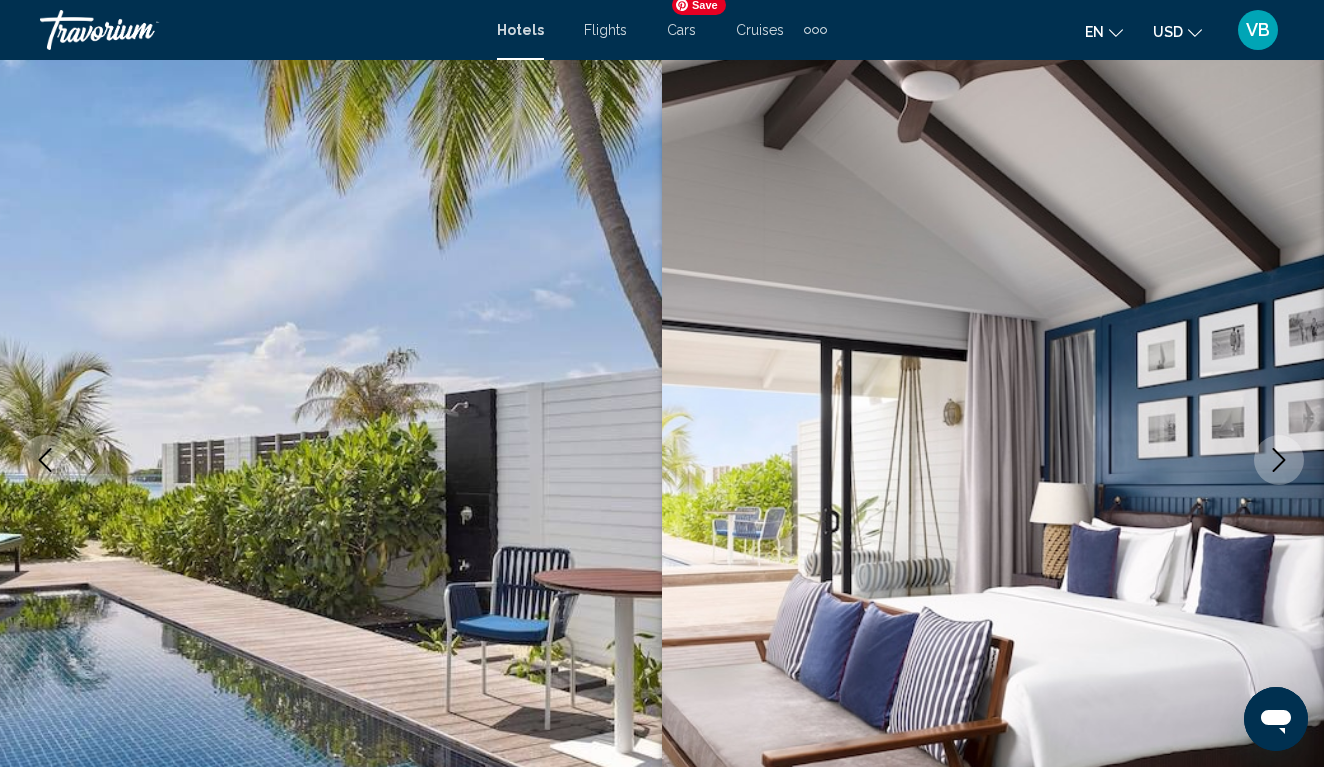 click 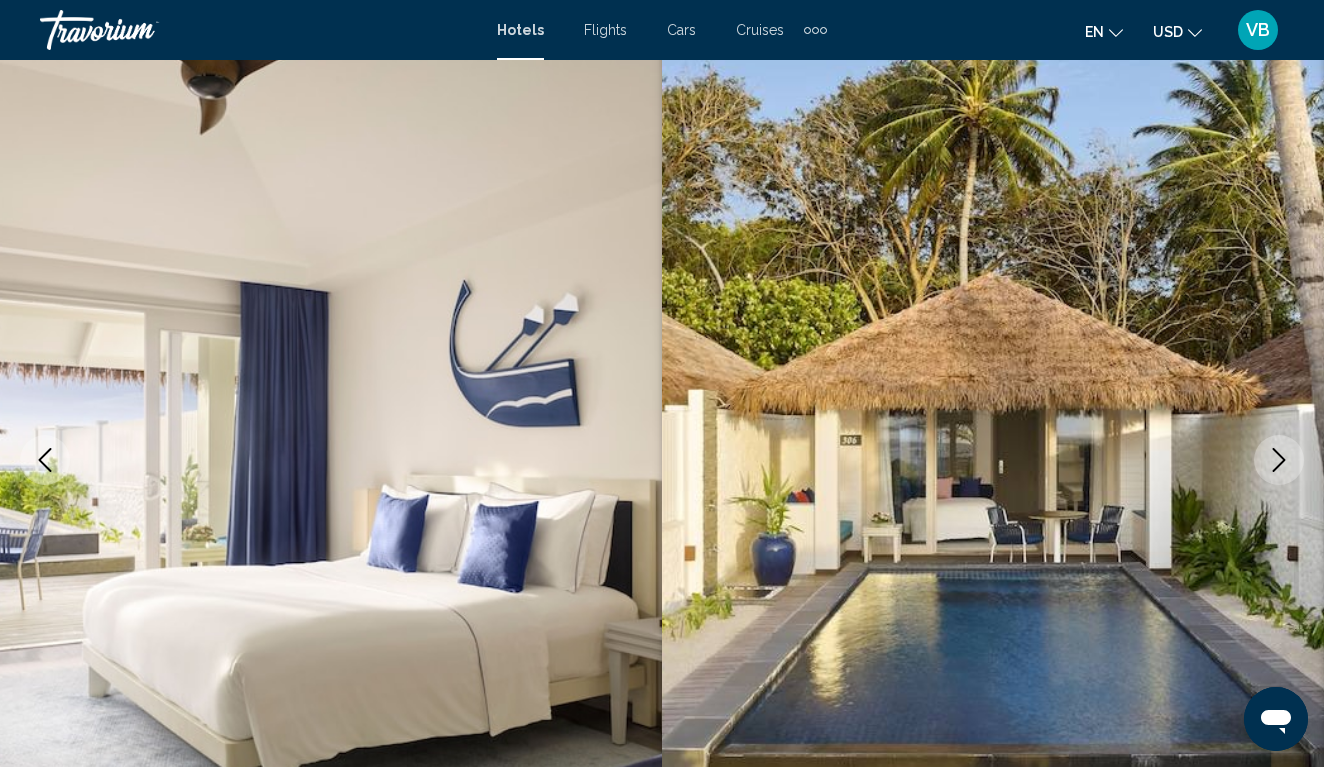 click 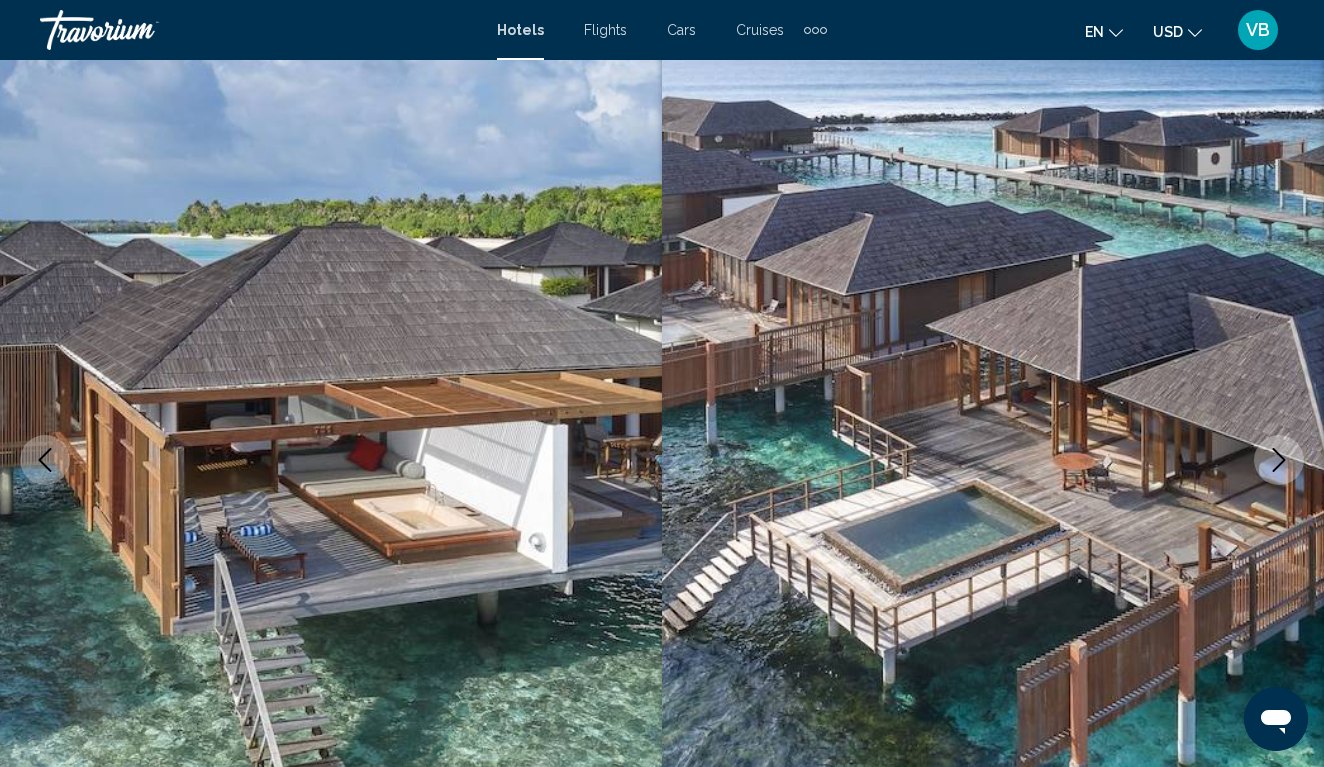 click 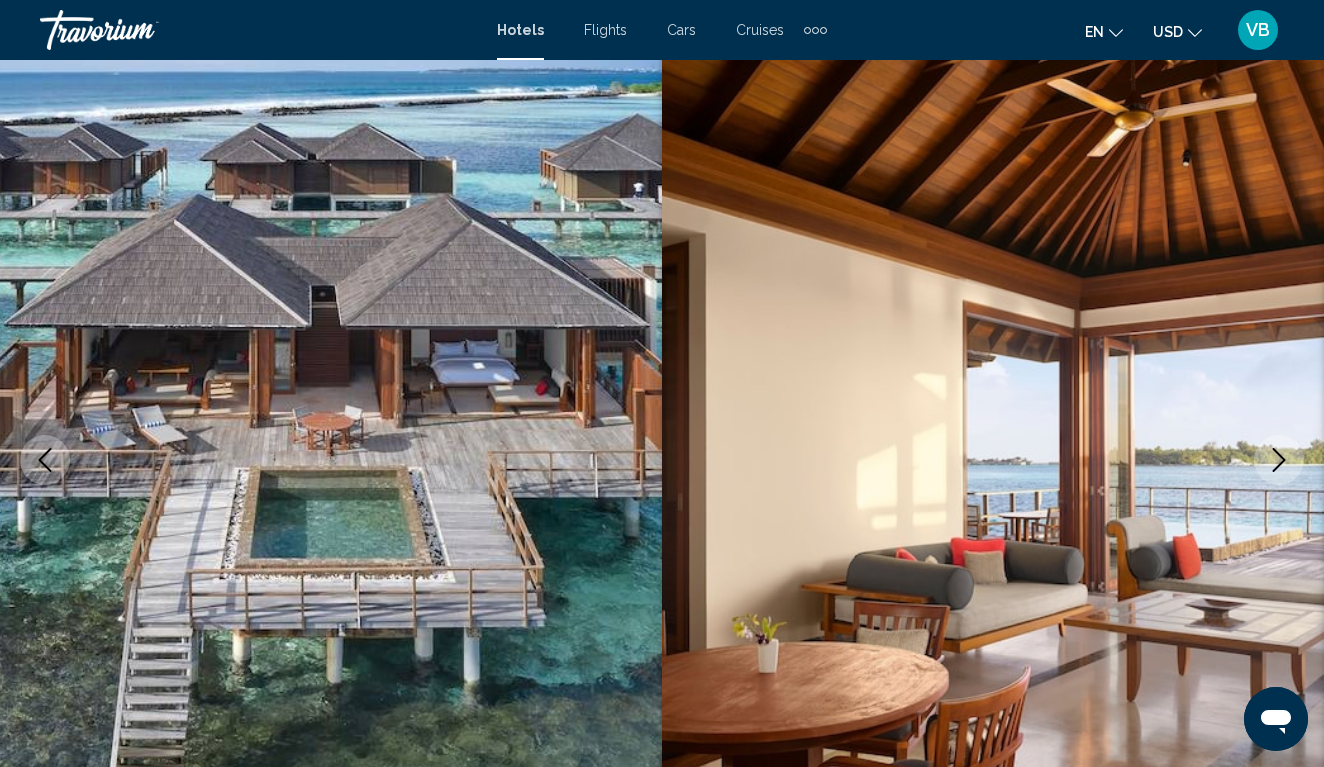click at bounding box center (45, 460) 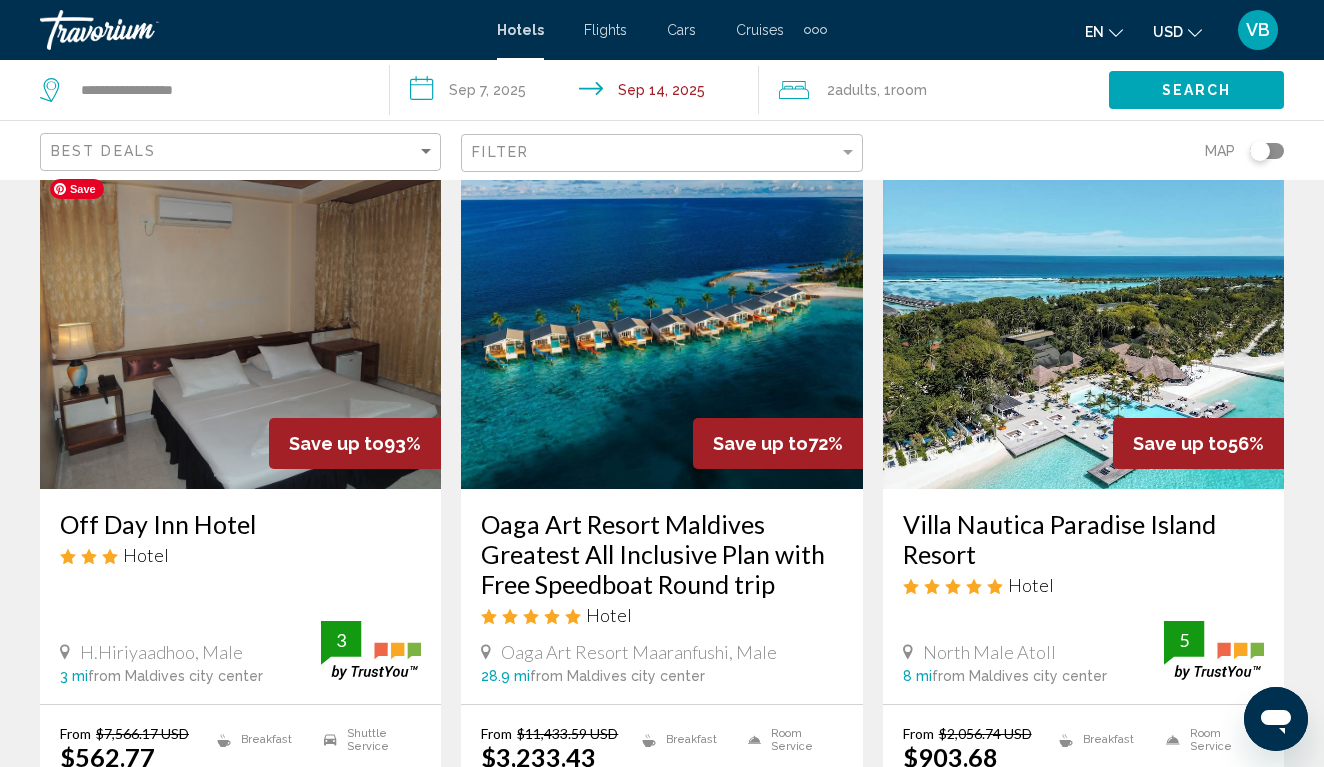 scroll, scrollTop: 107, scrollLeft: 0, axis: vertical 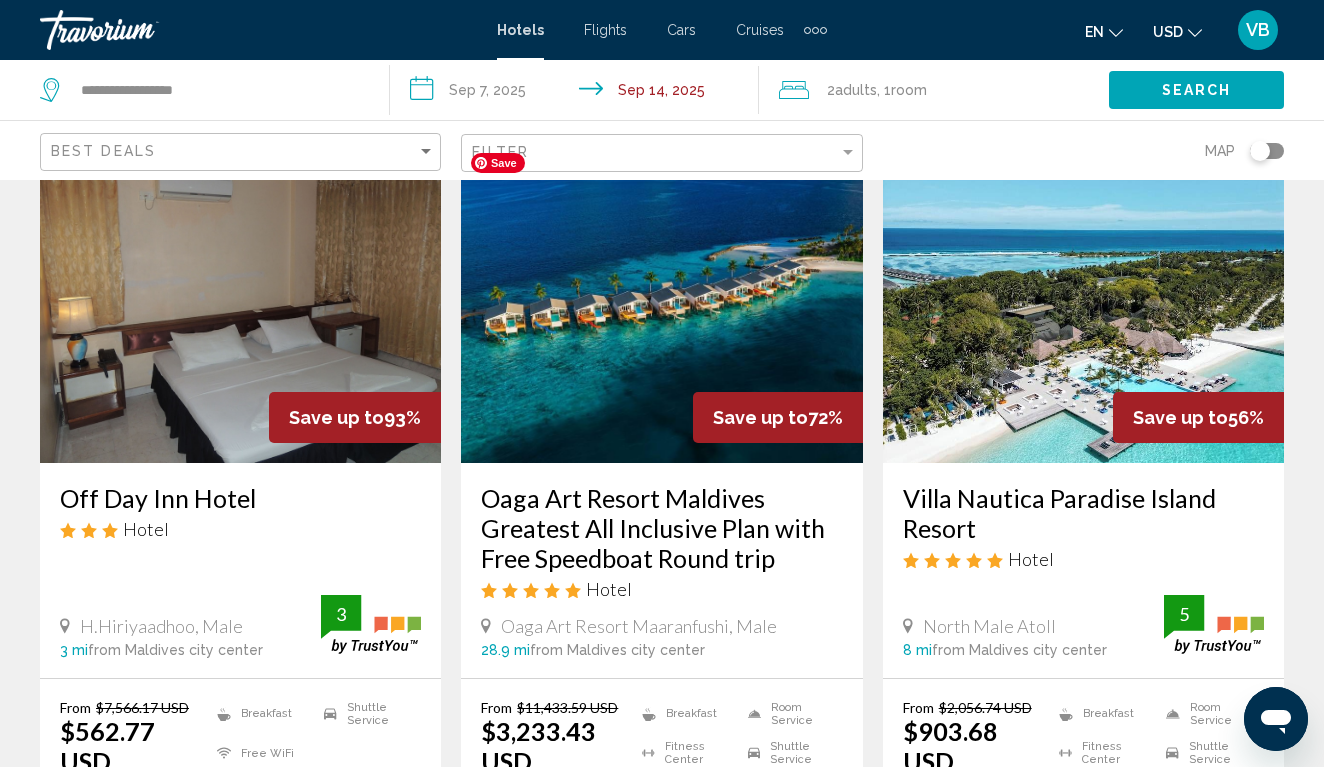 click at bounding box center (661, 303) 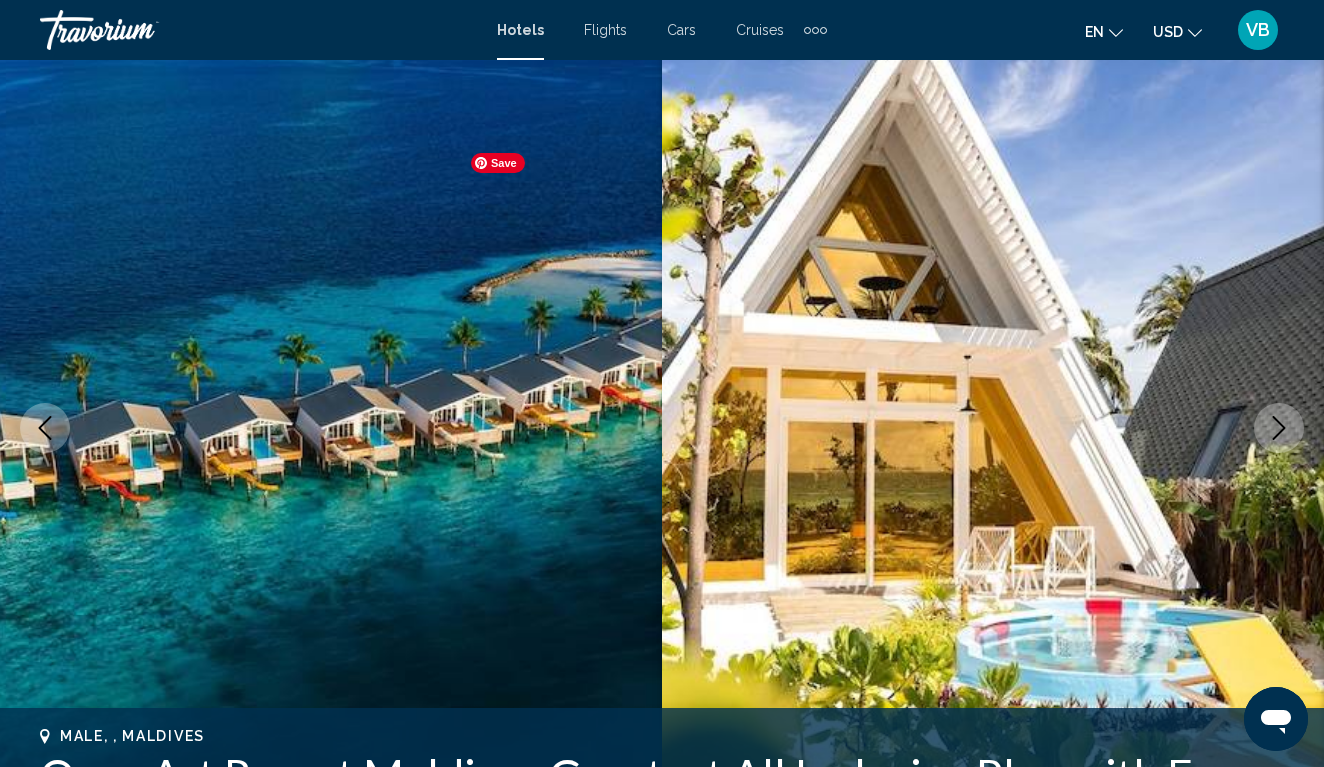 scroll, scrollTop: 0, scrollLeft: 0, axis: both 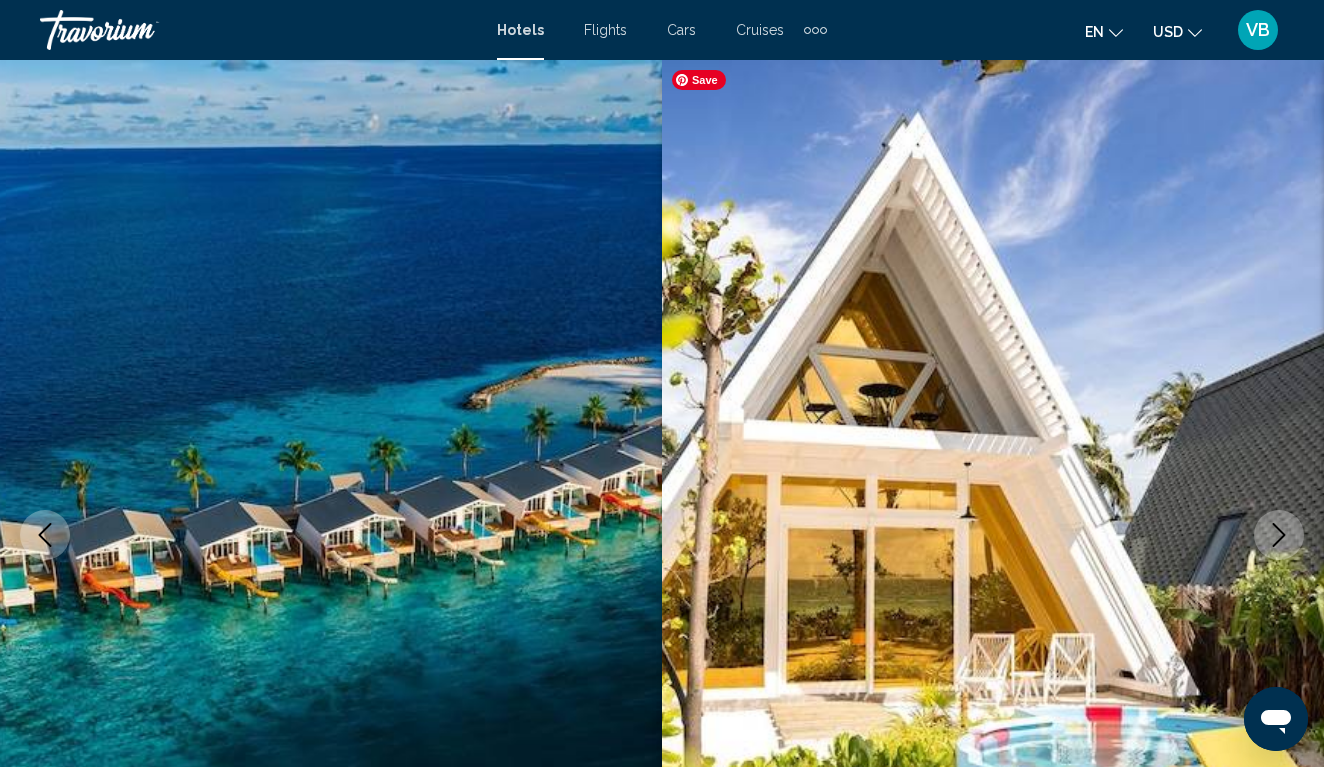 type 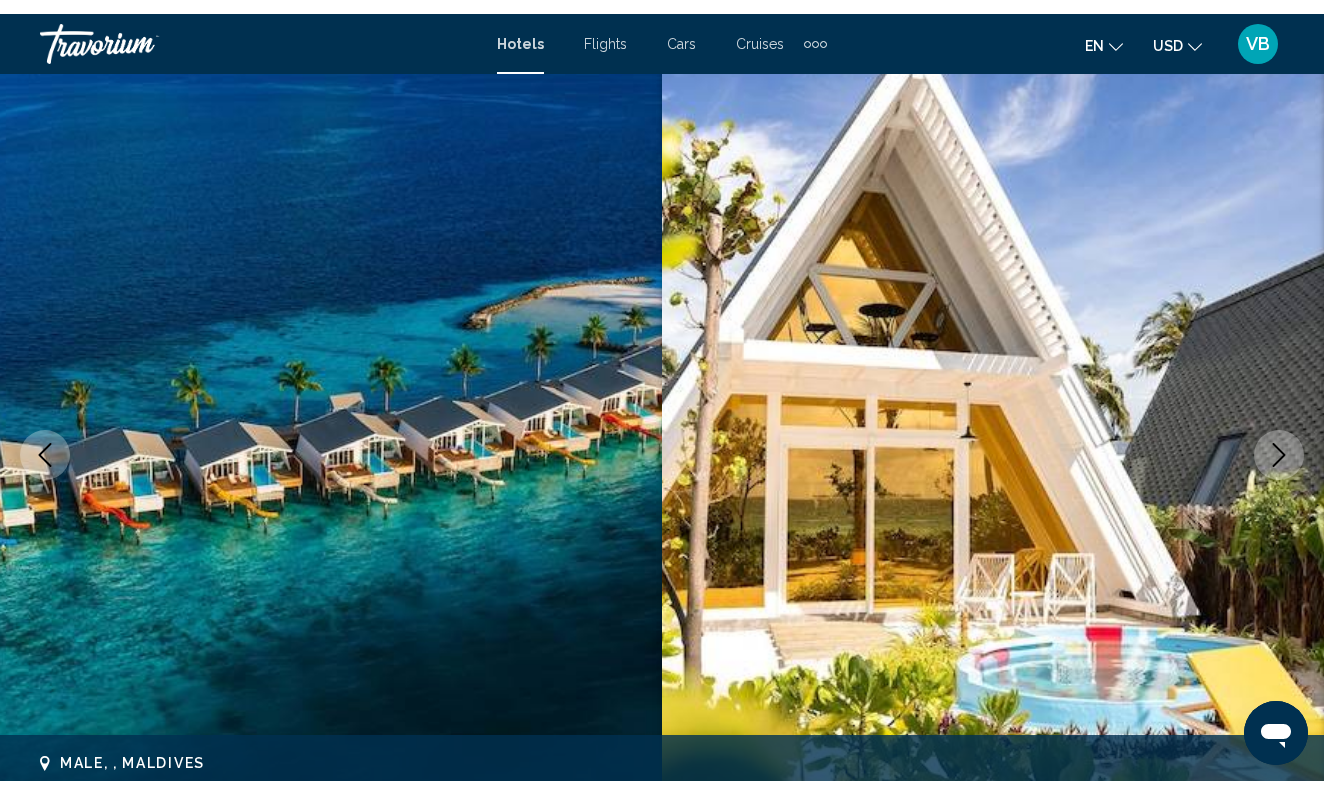 scroll, scrollTop: 105, scrollLeft: 0, axis: vertical 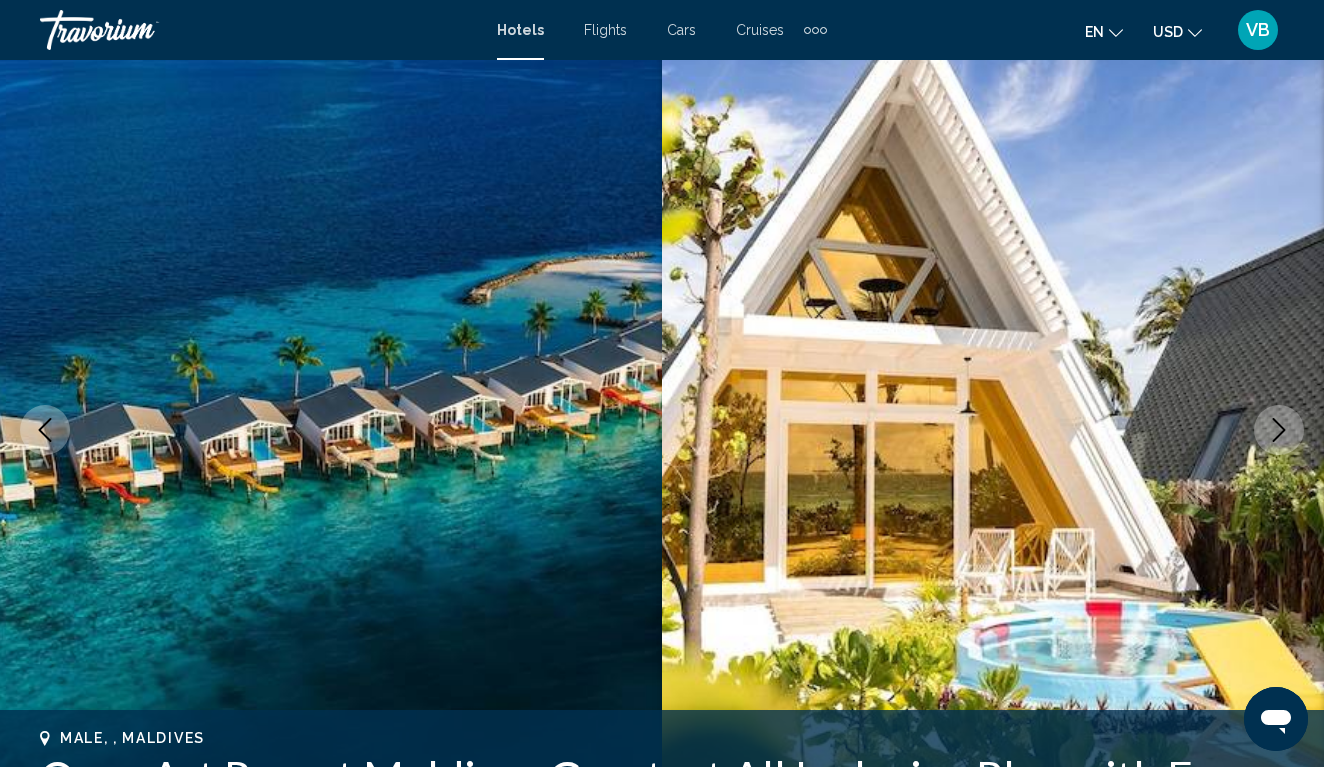 click 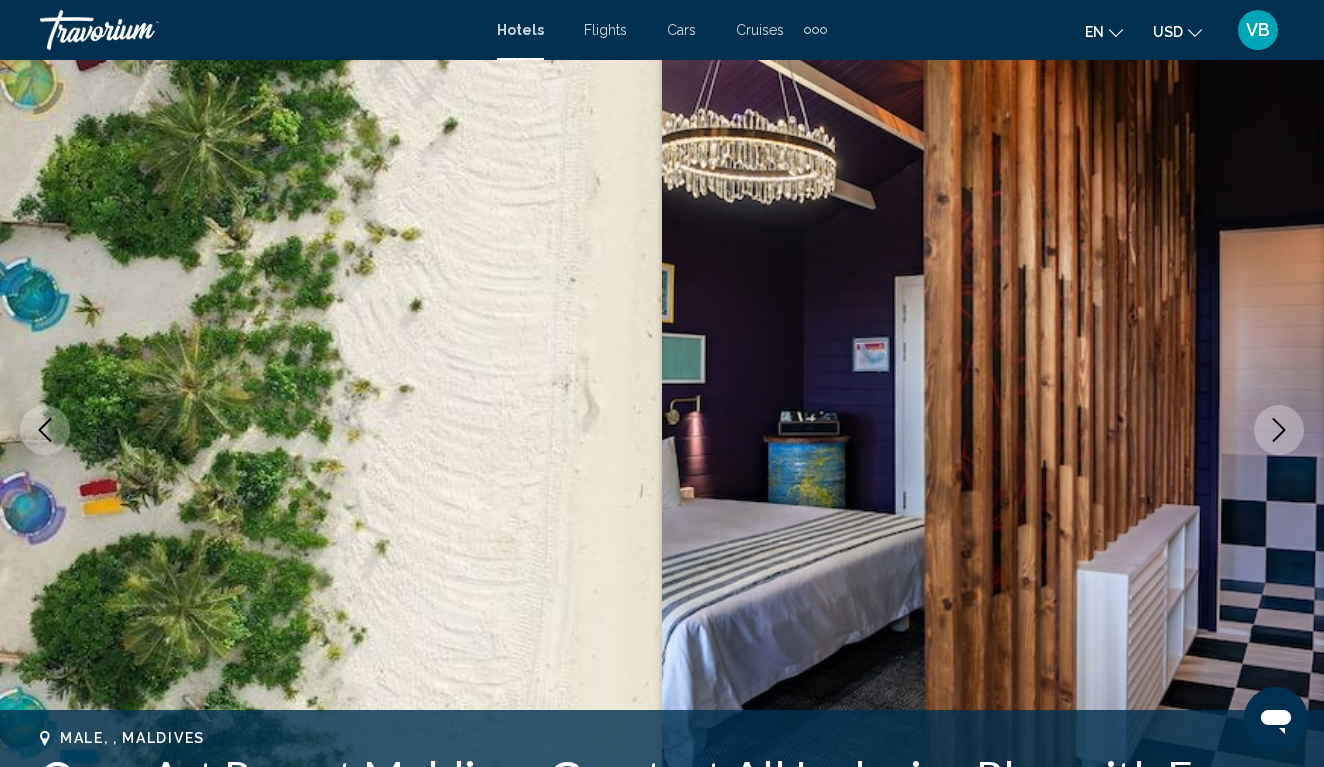 click 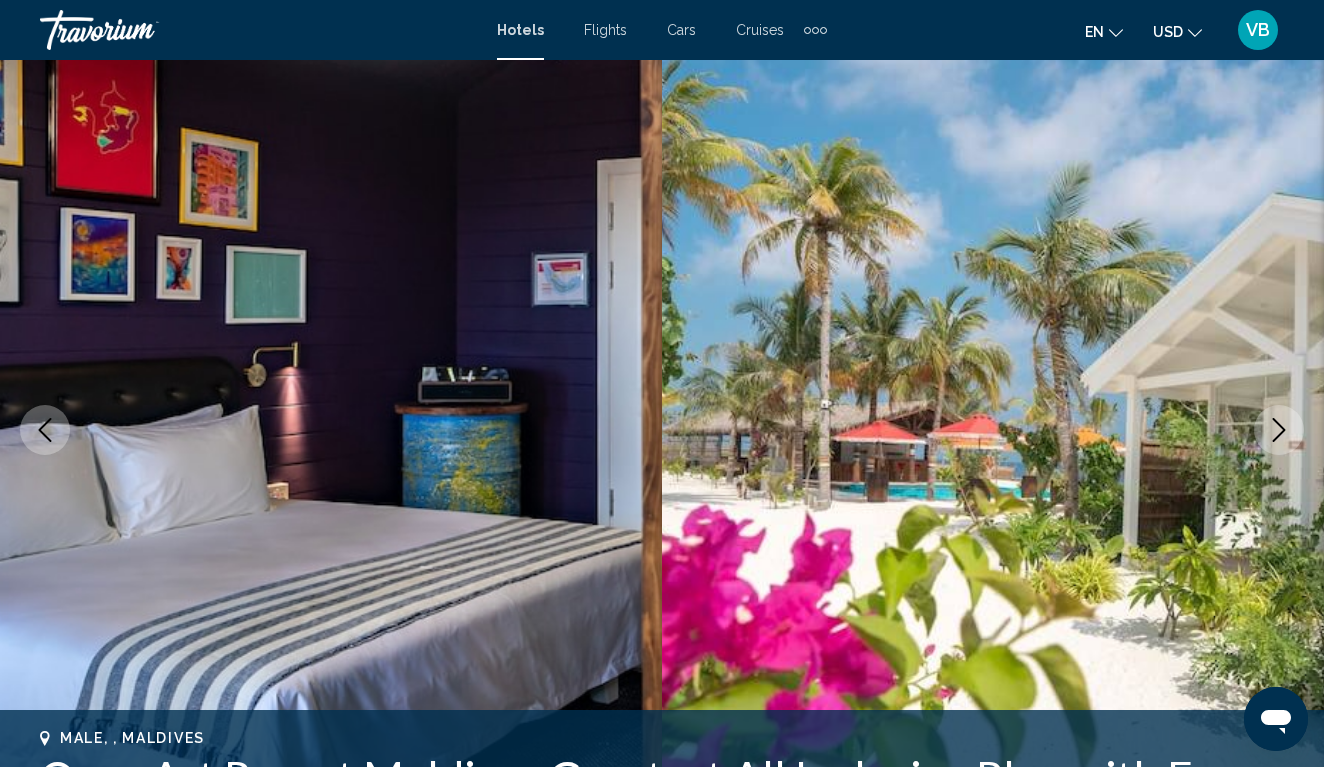 click 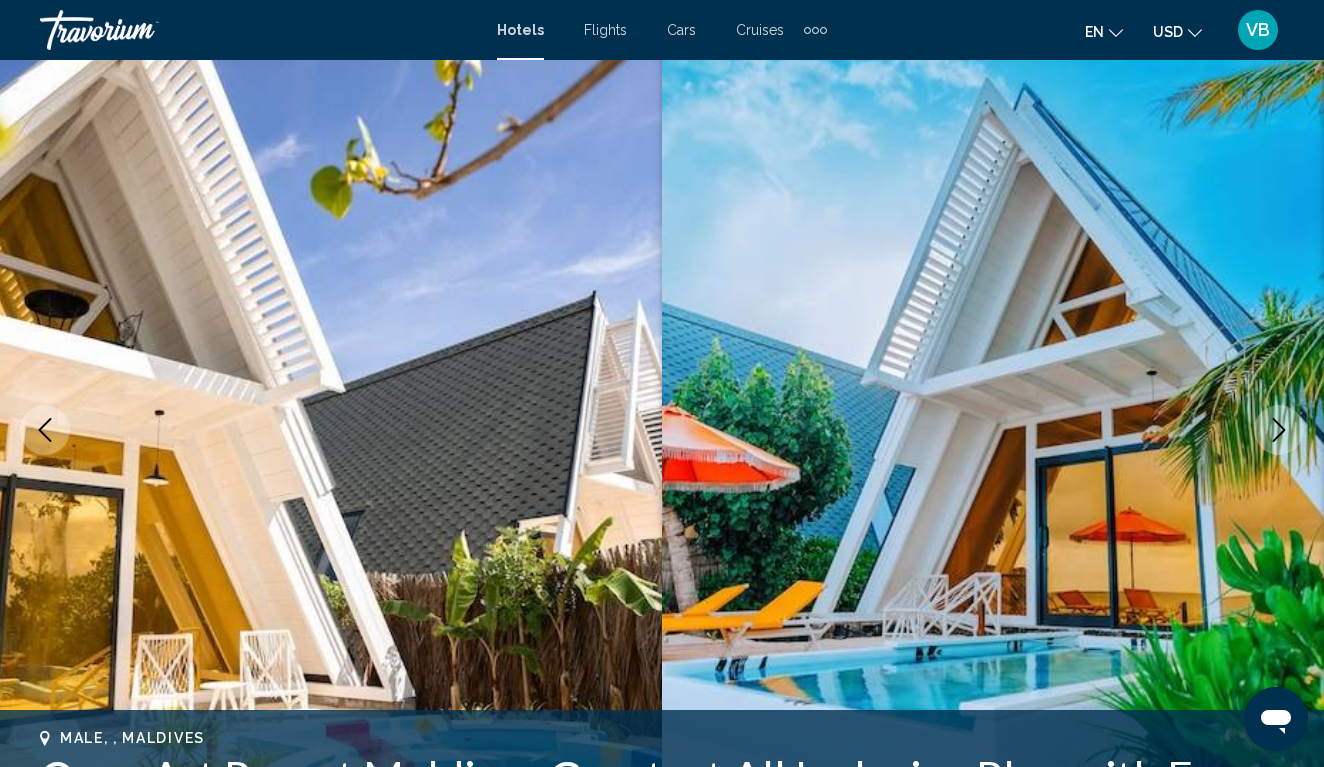 click 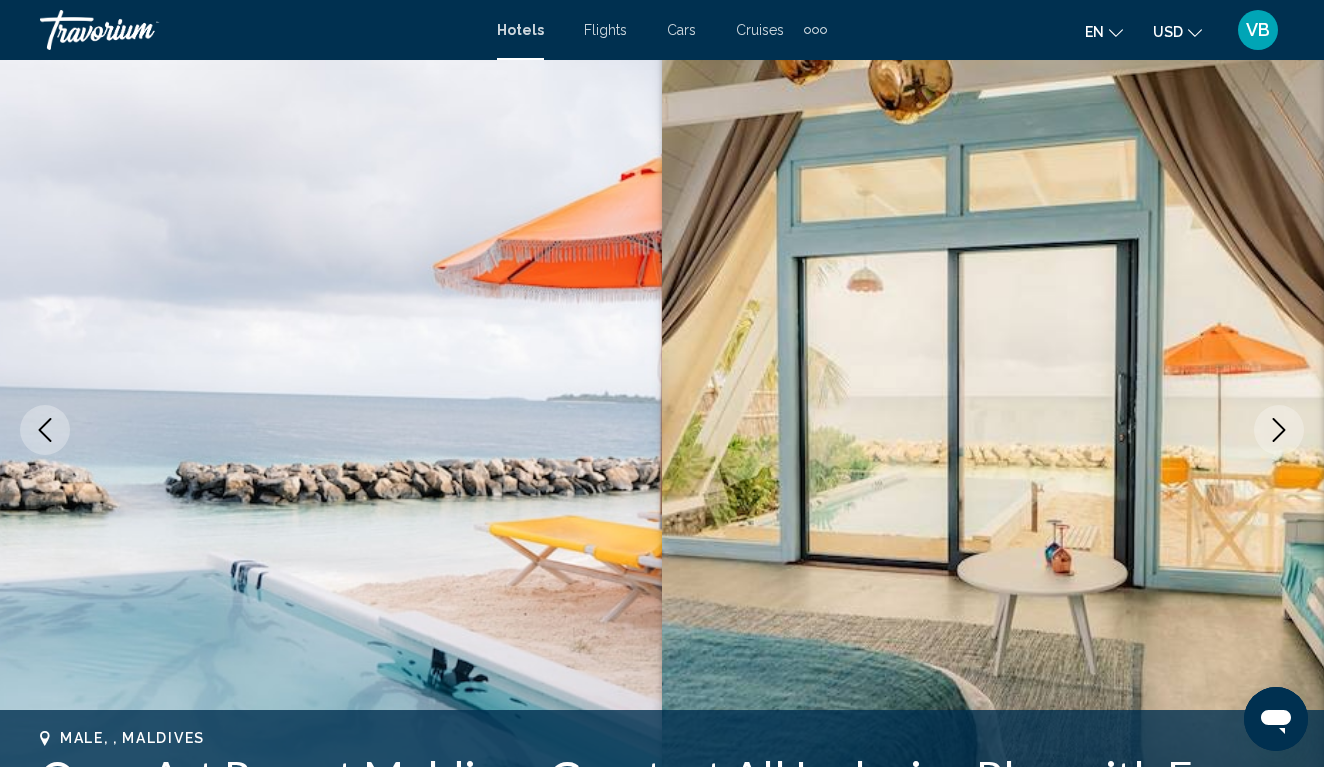 click 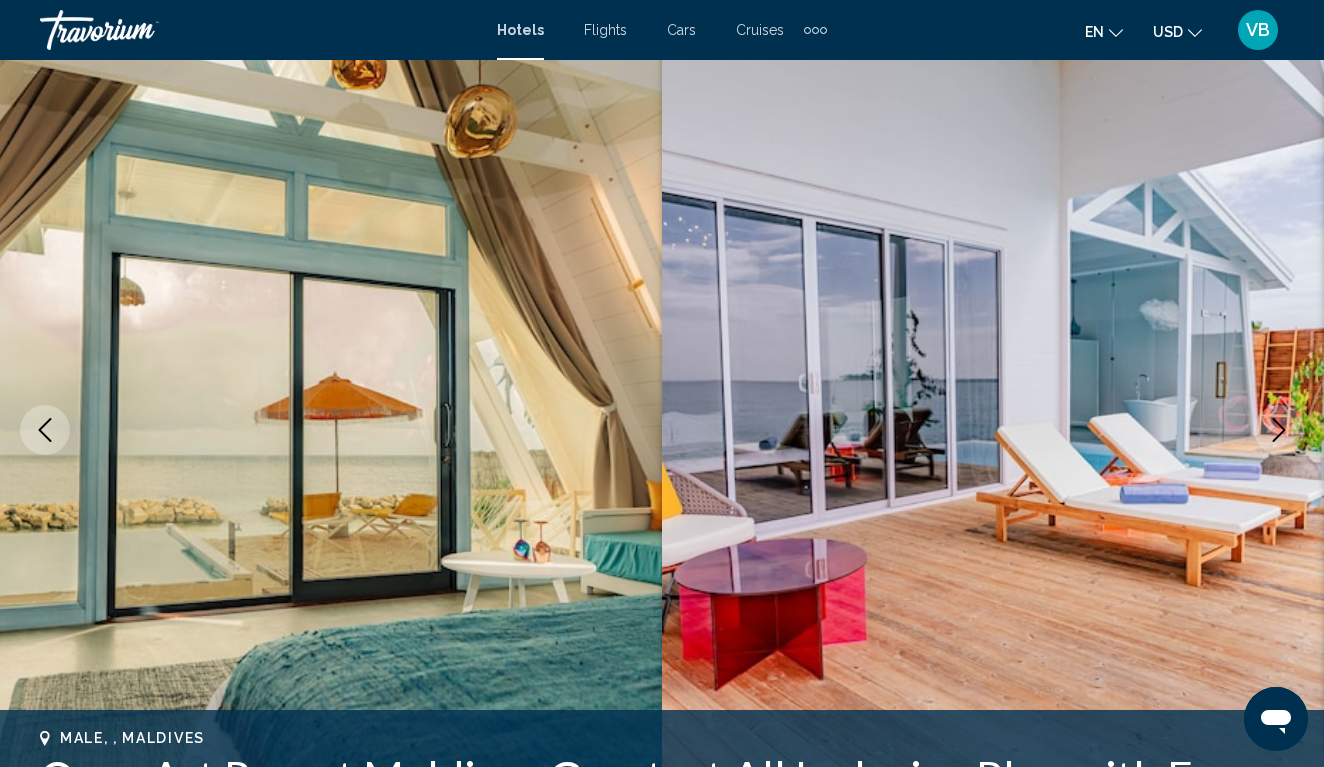 click 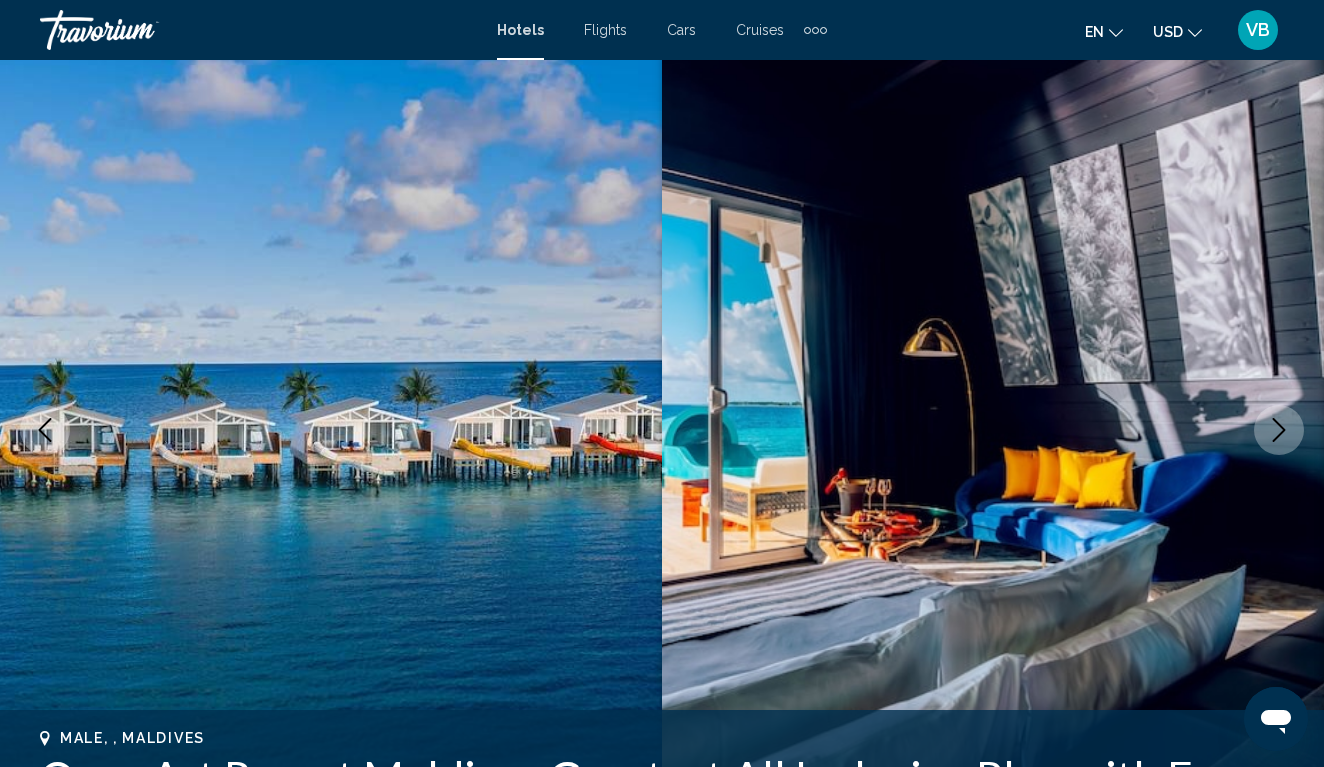 click 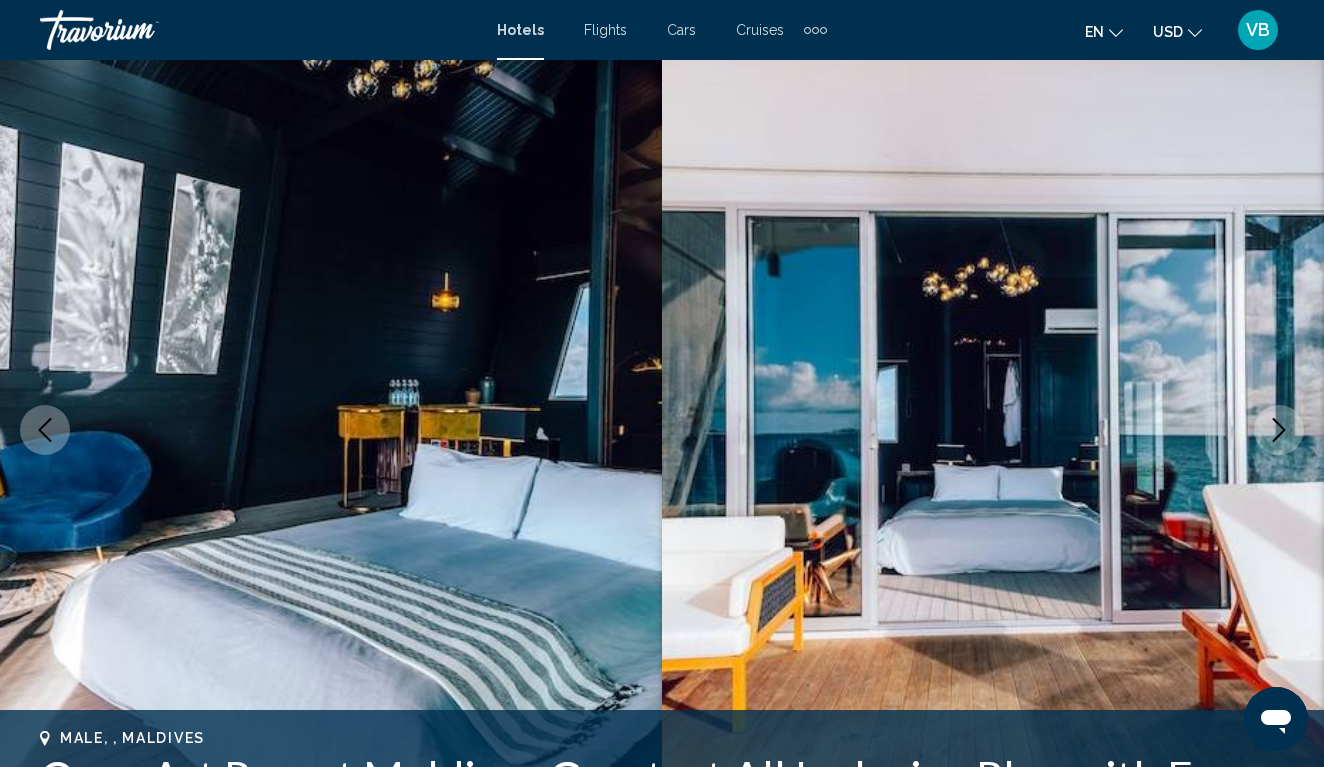 click 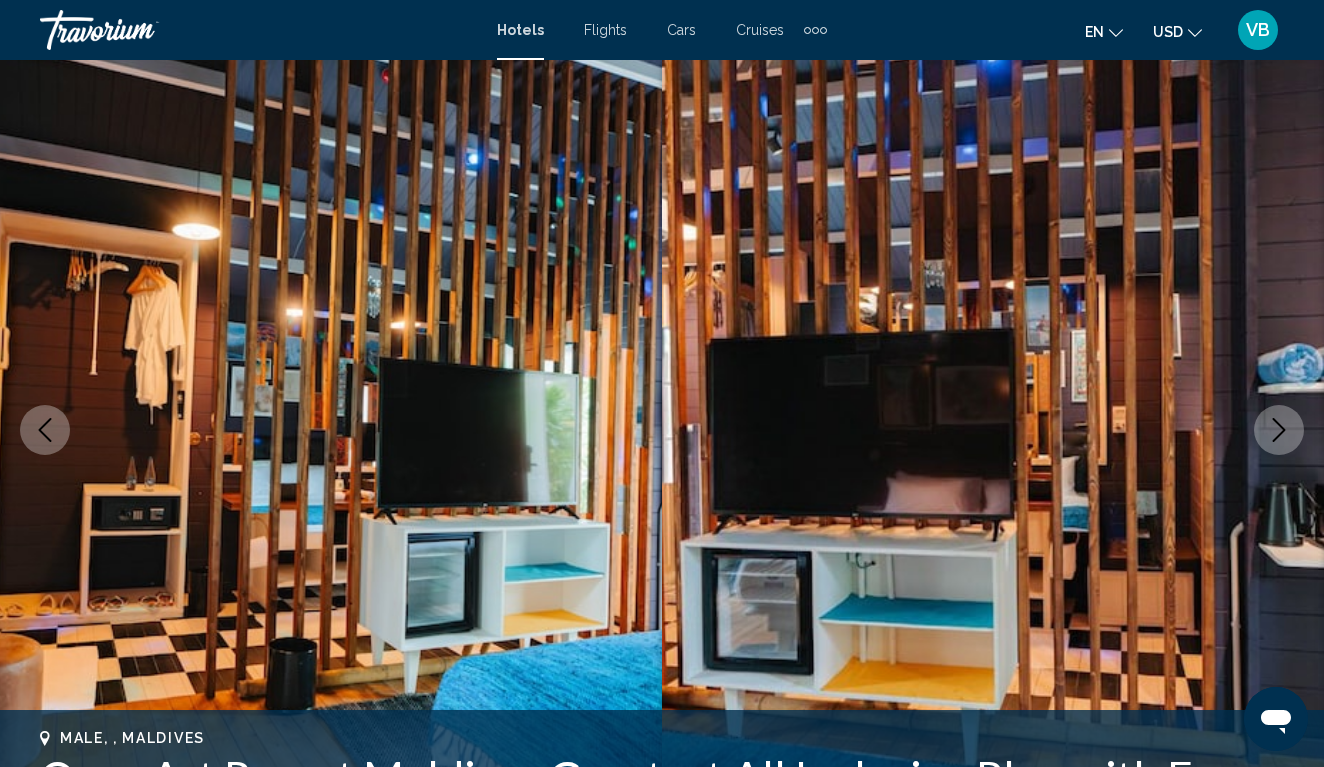 click 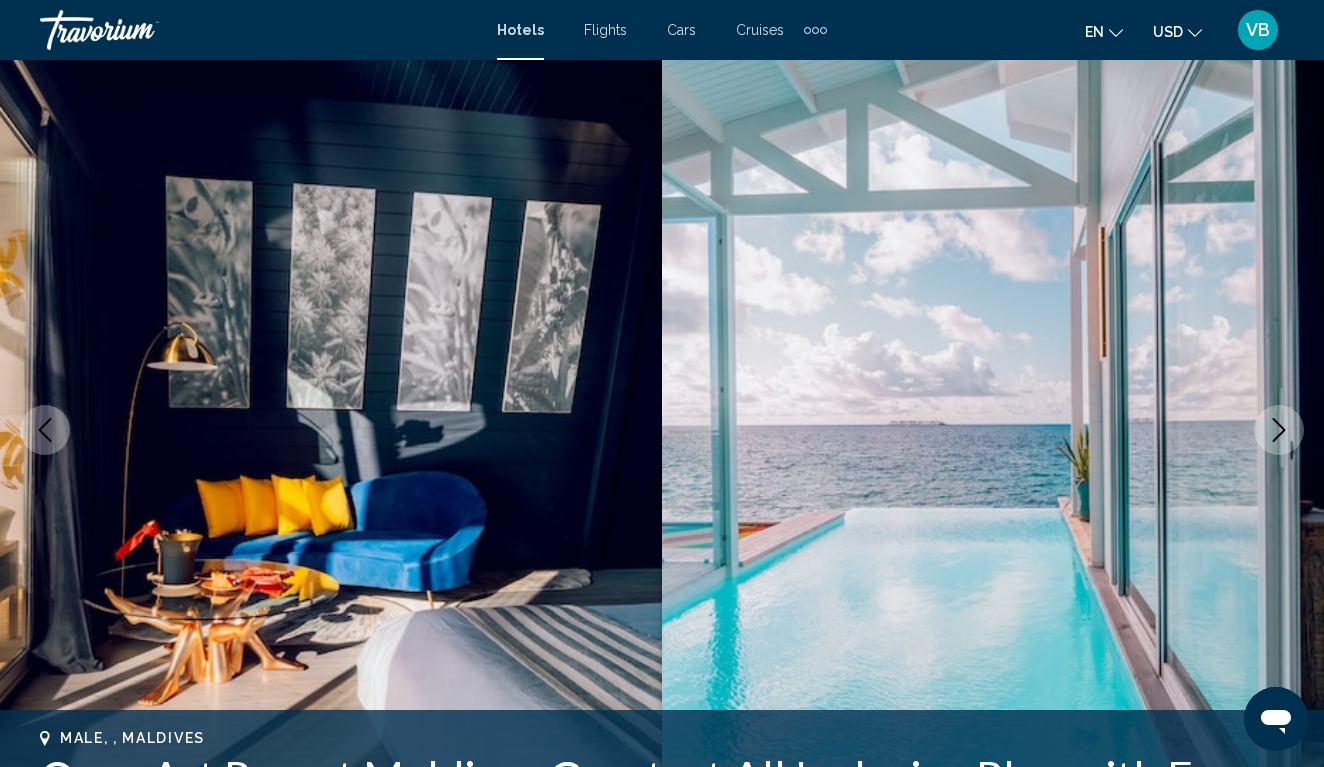 click 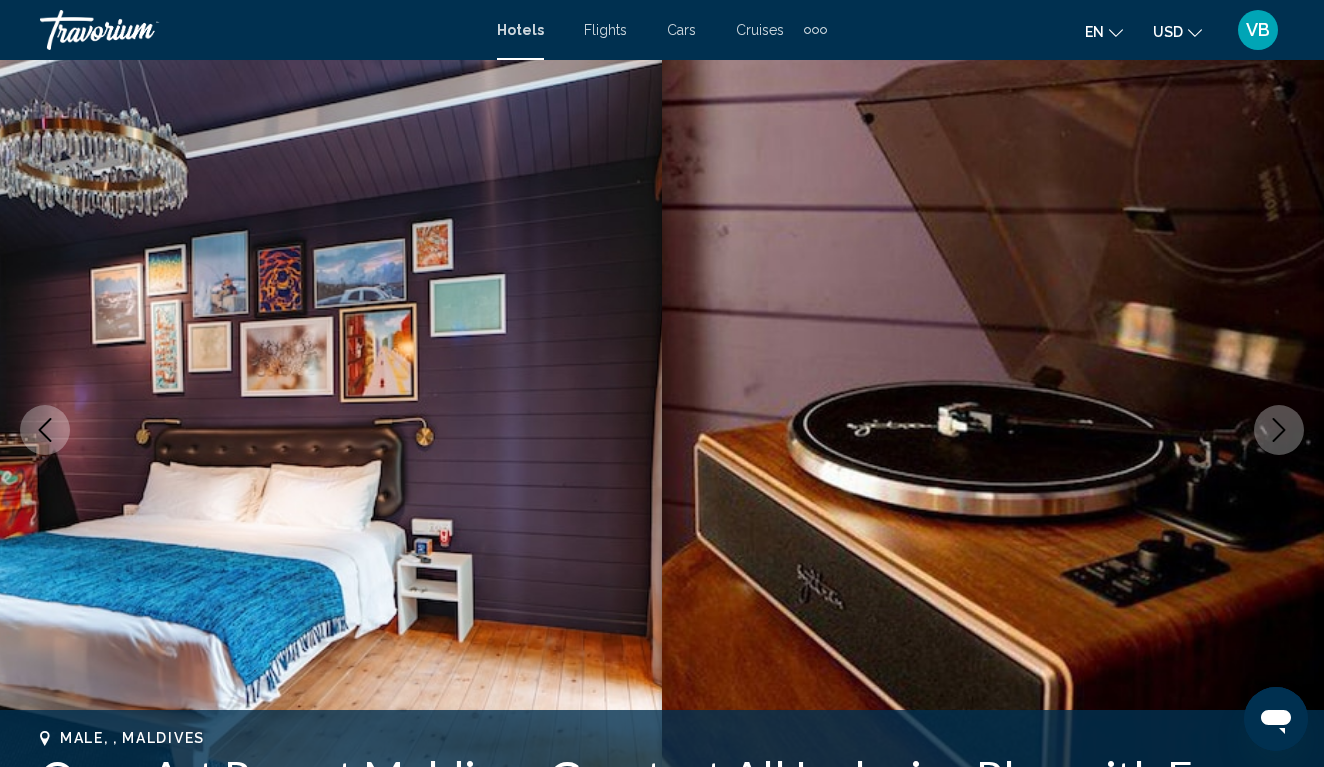 click 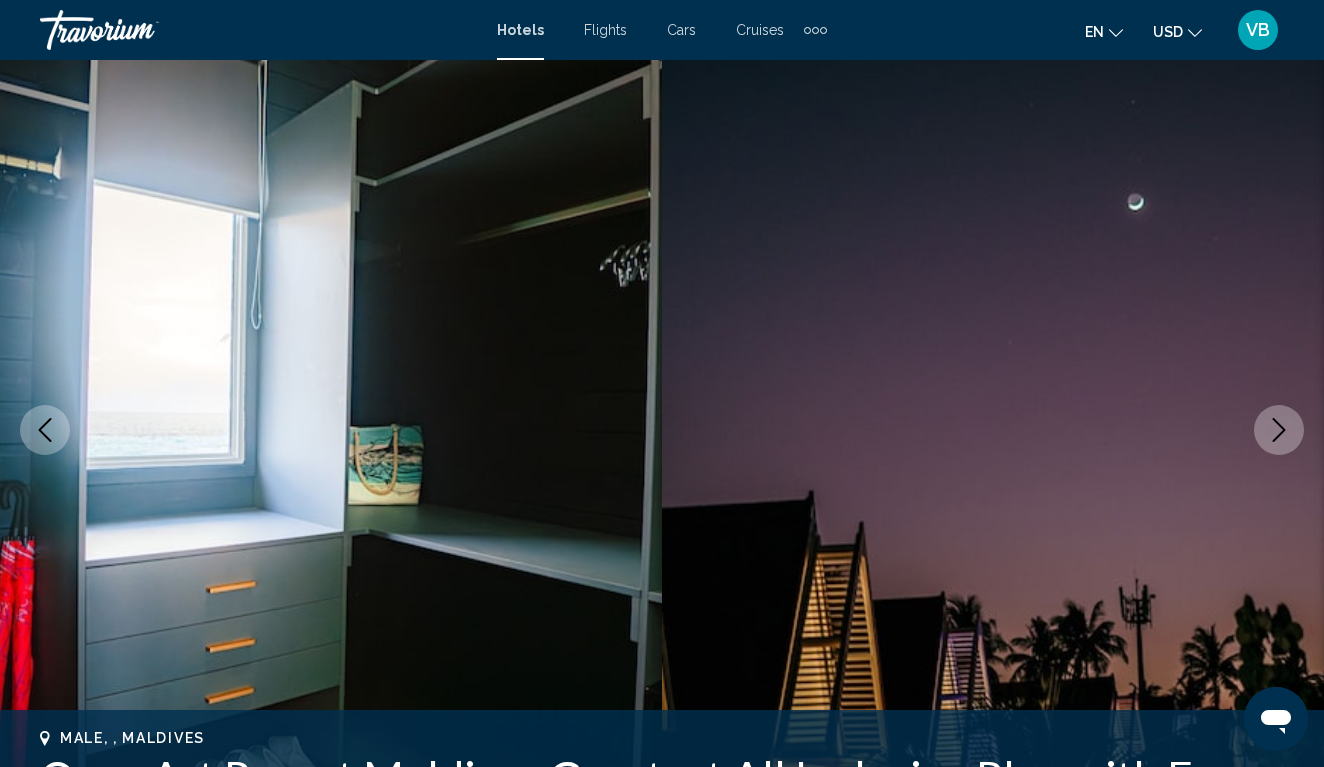 click 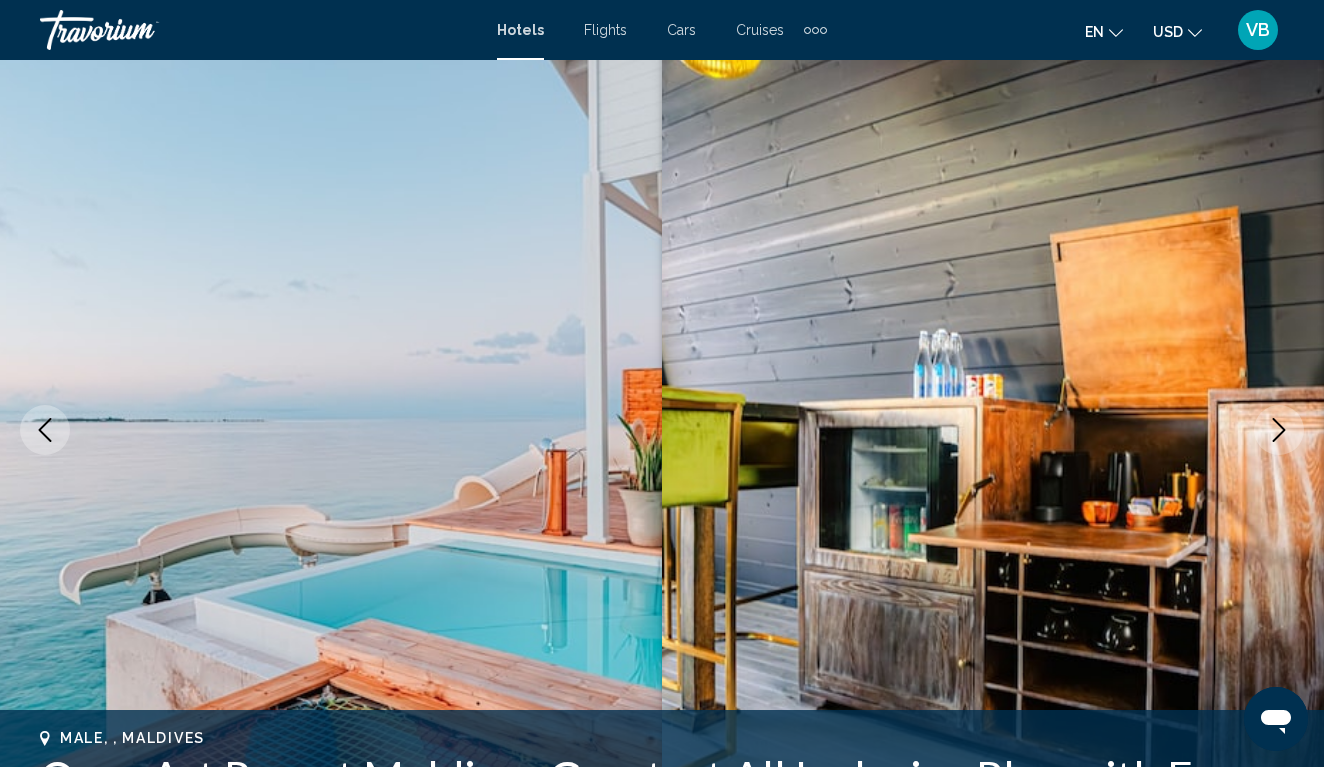 click 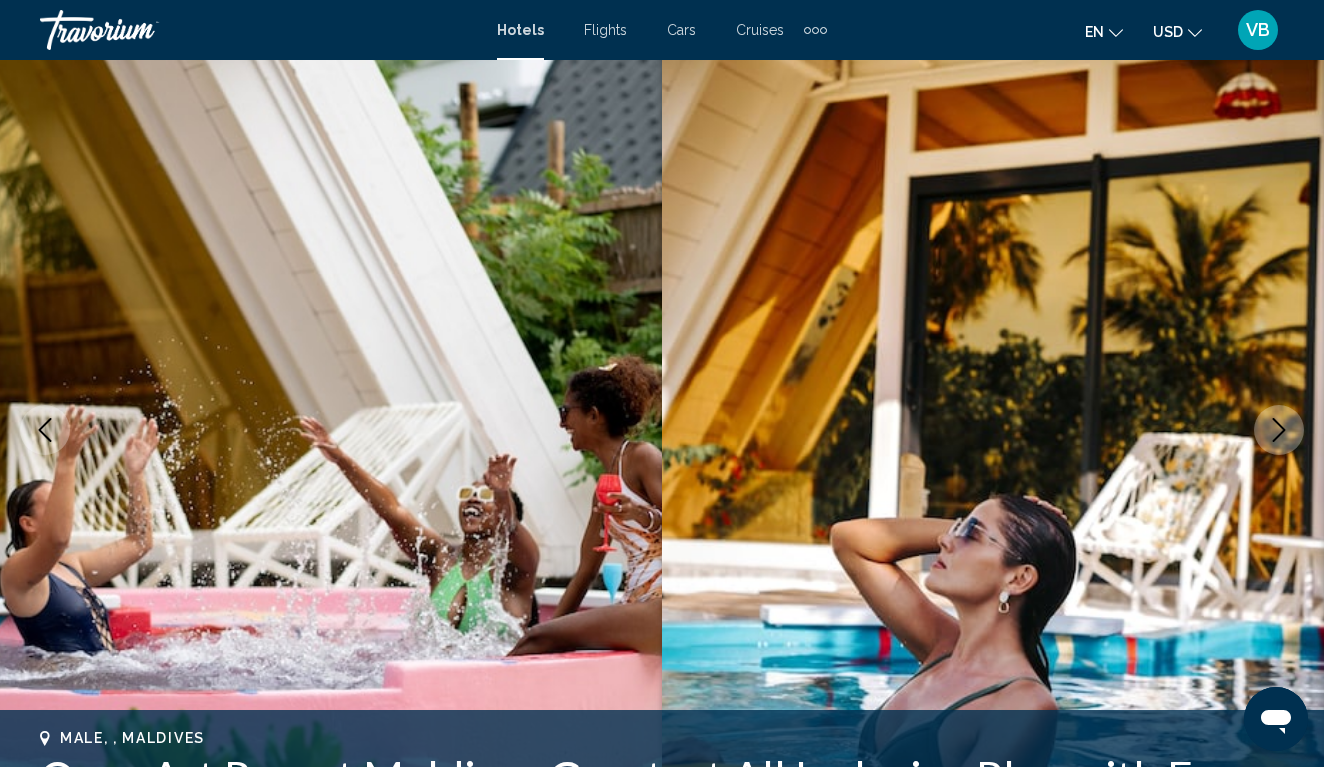 click 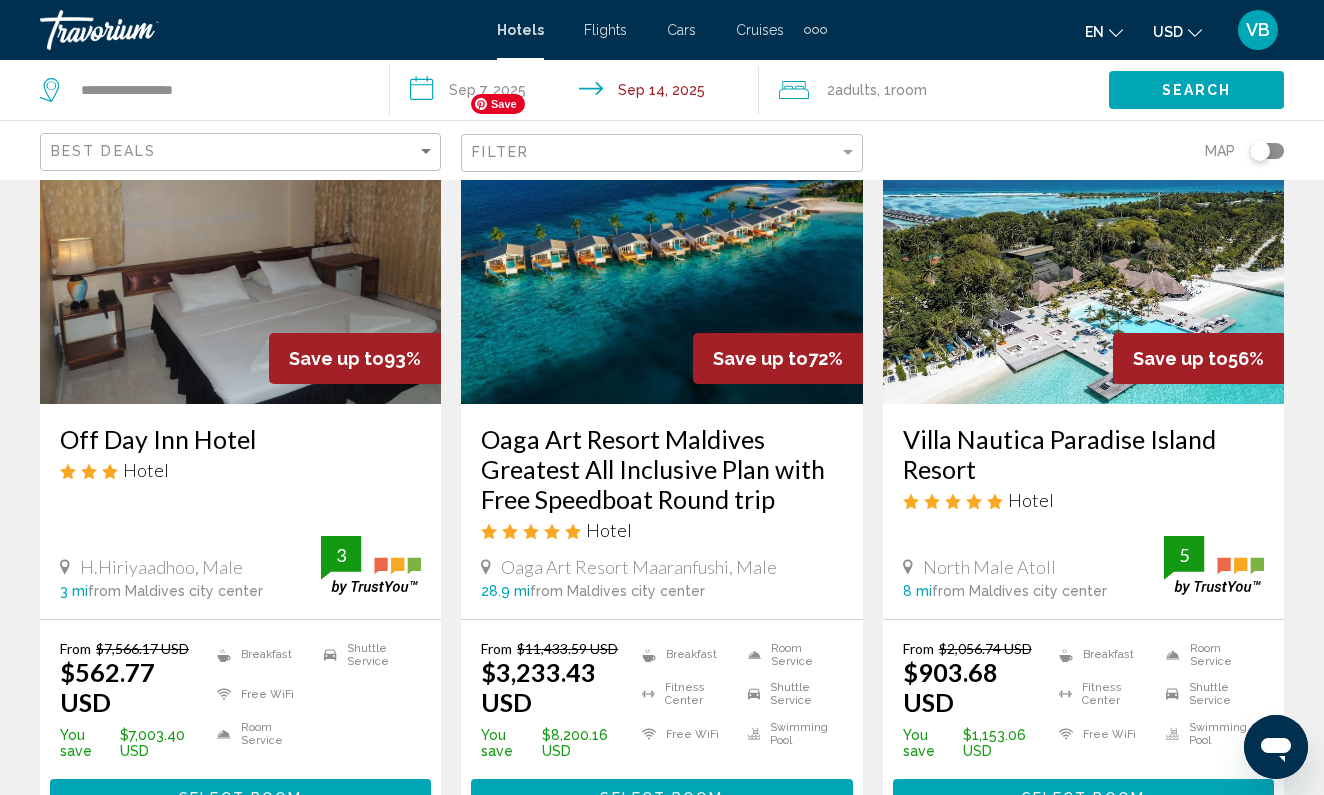 scroll, scrollTop: 169, scrollLeft: 0, axis: vertical 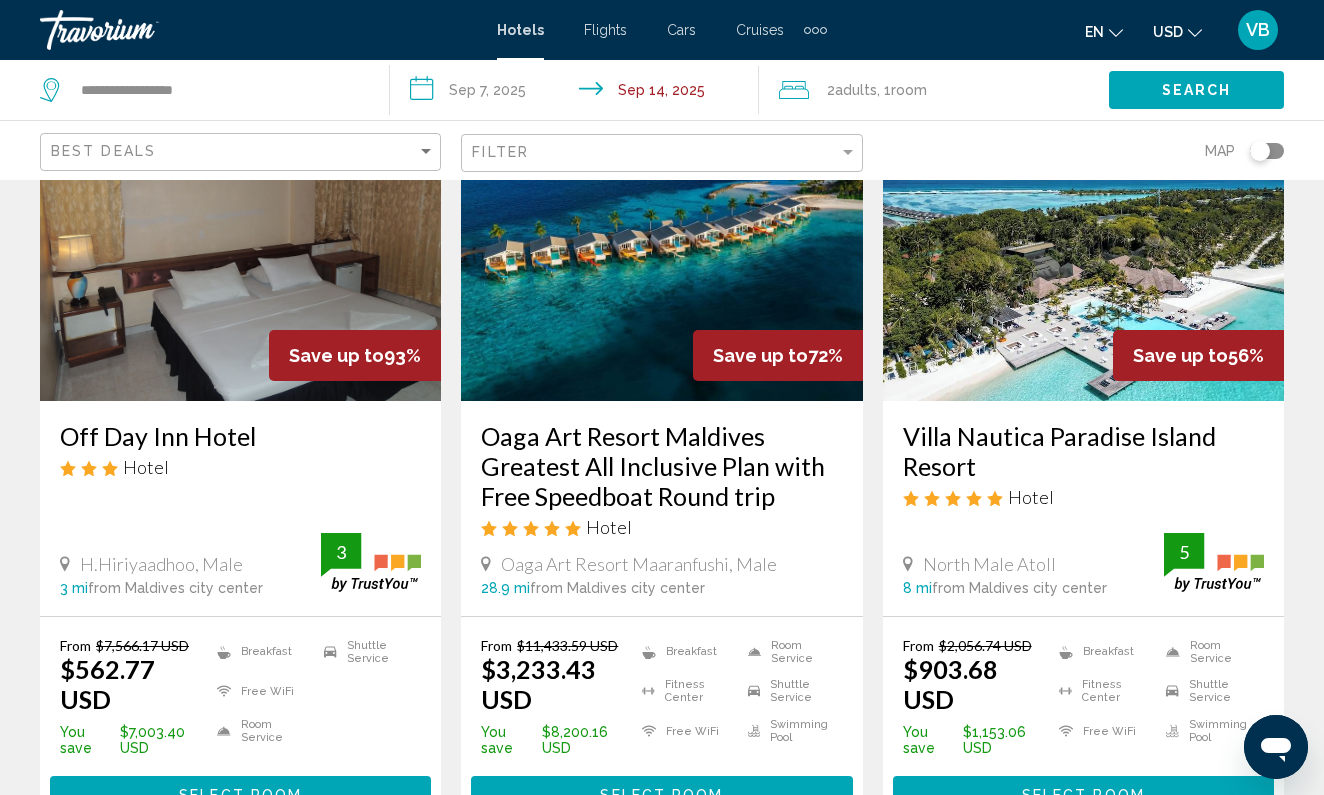 click on "Villa Nautica Paradise Island Resort" at bounding box center (1083, 451) 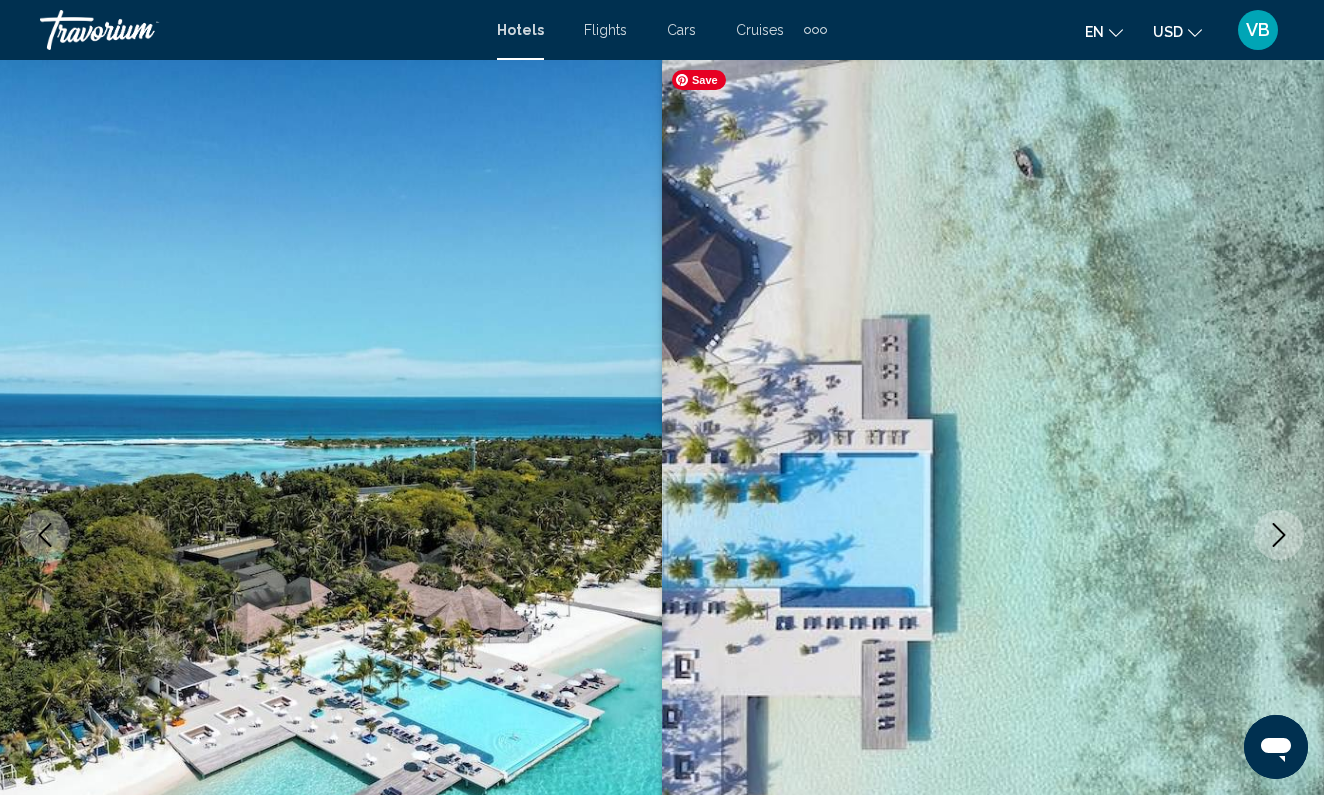 type 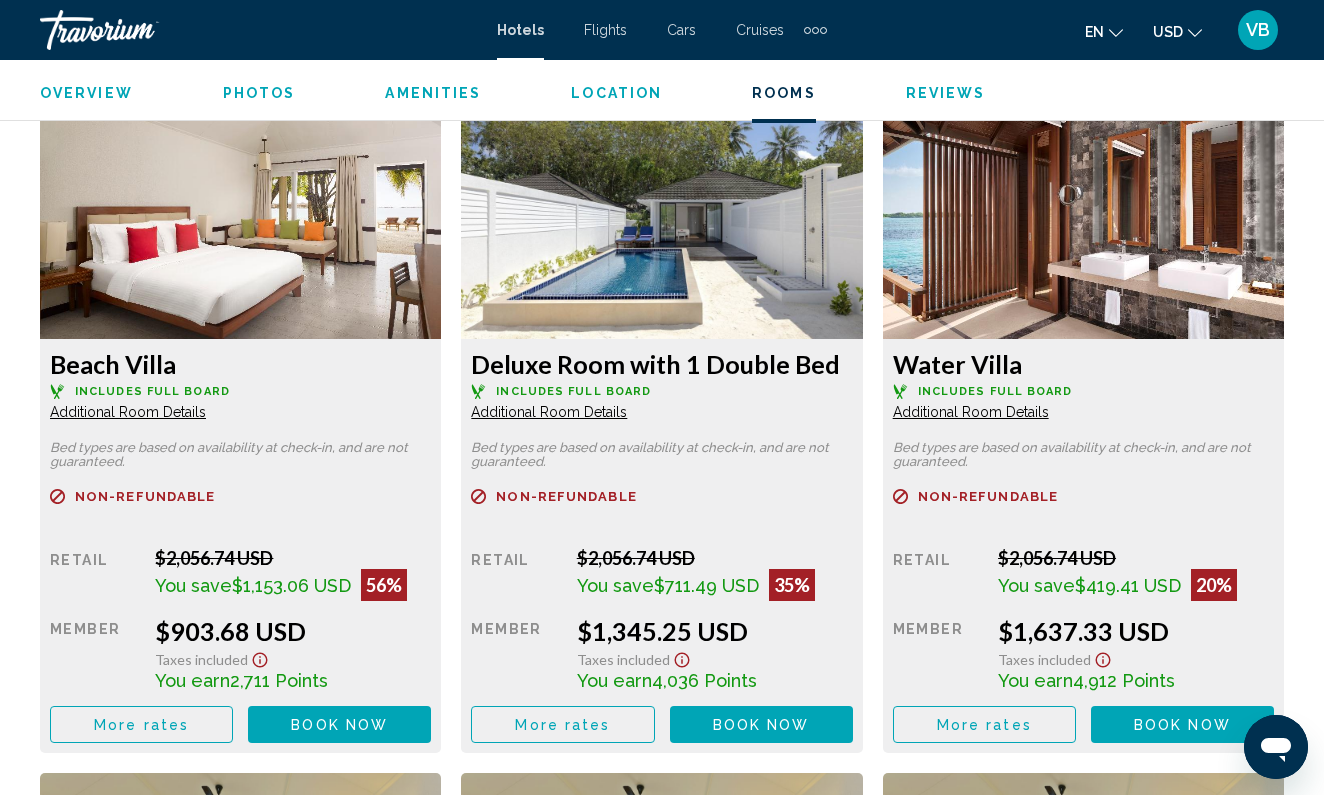scroll, scrollTop: 3092, scrollLeft: 0, axis: vertical 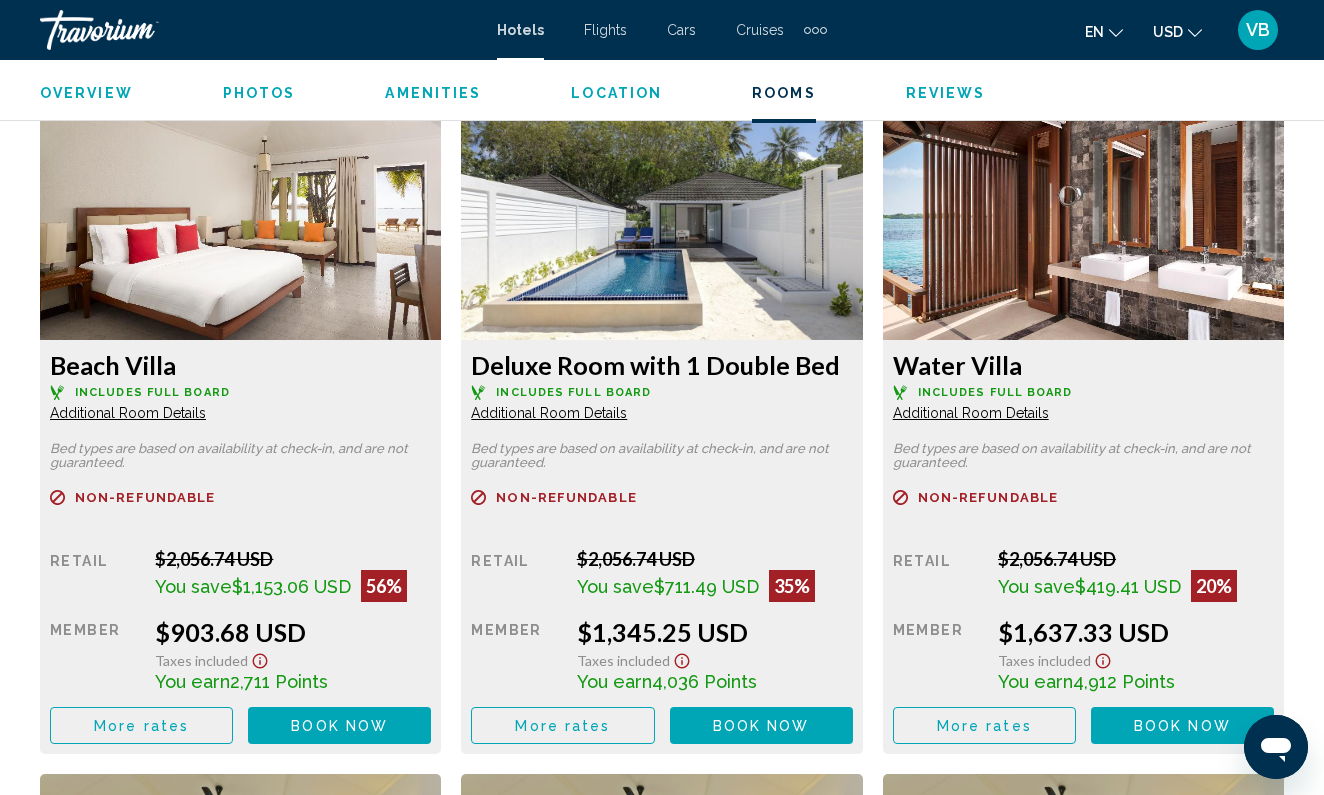 click on "Additional Room Details" at bounding box center (128, 413) 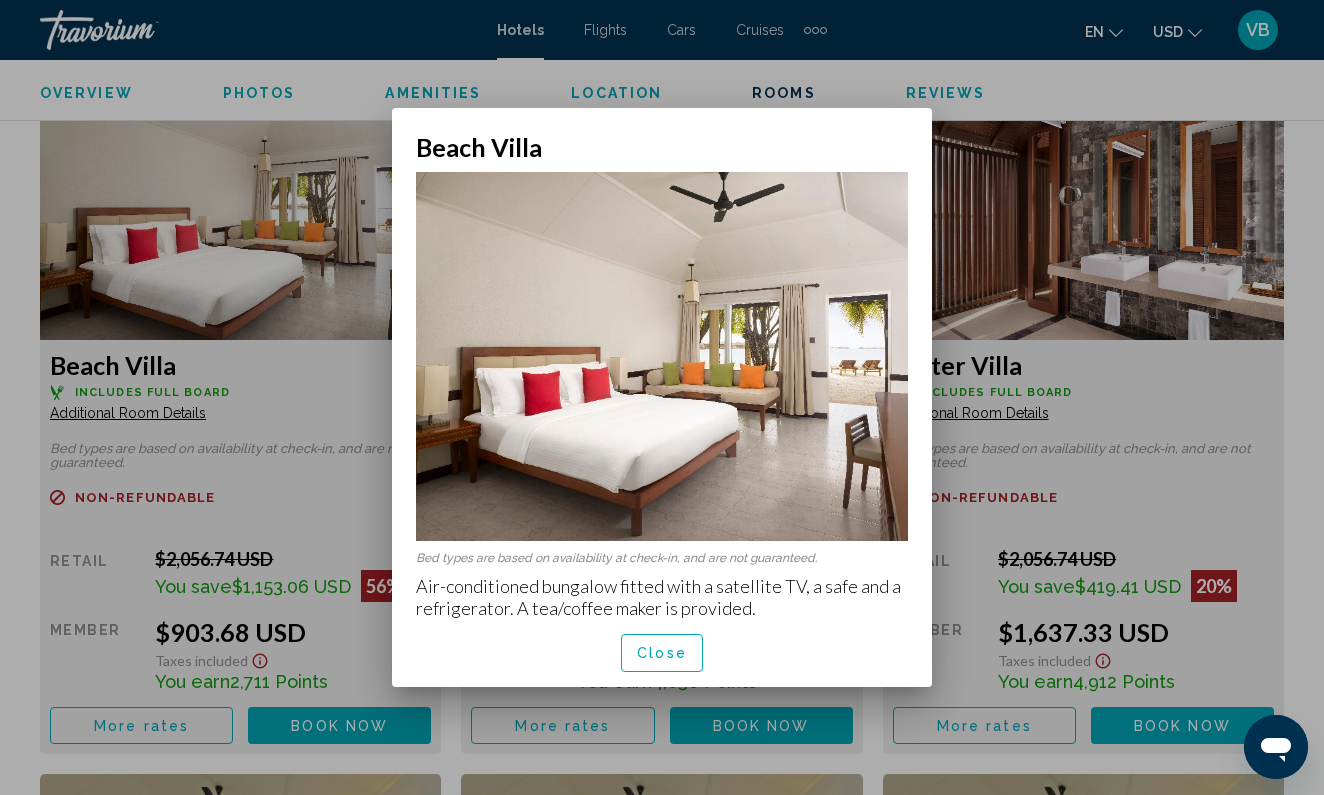 click at bounding box center (662, 397) 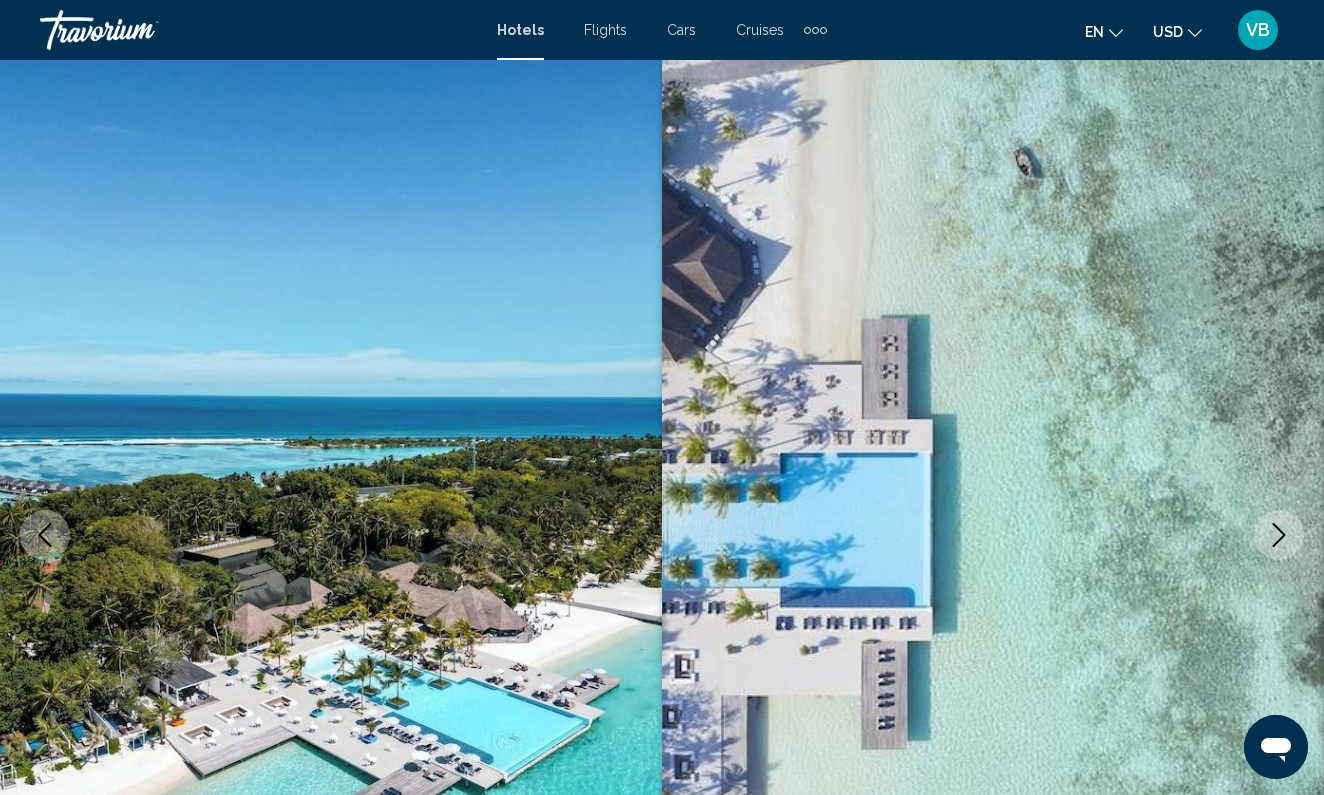scroll, scrollTop: 3092, scrollLeft: 0, axis: vertical 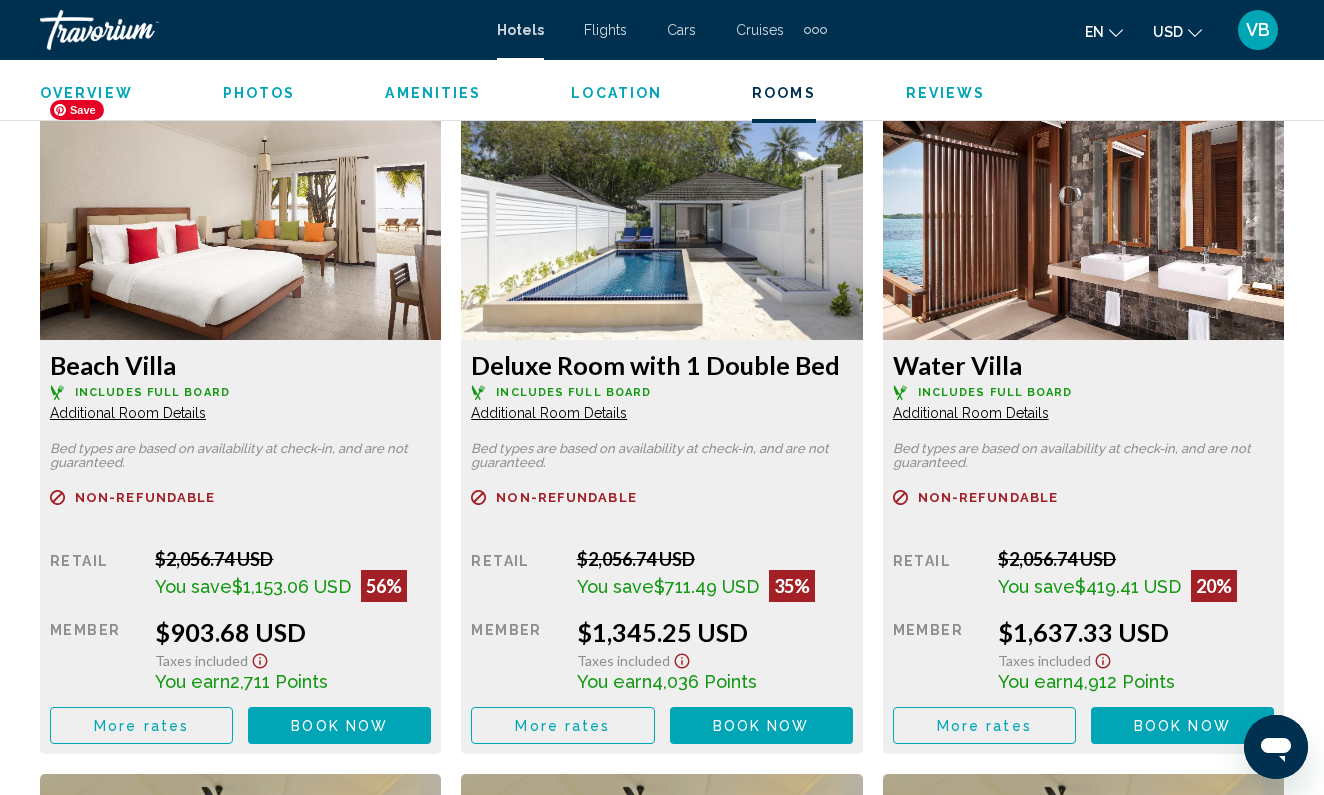 click at bounding box center (240, 215) 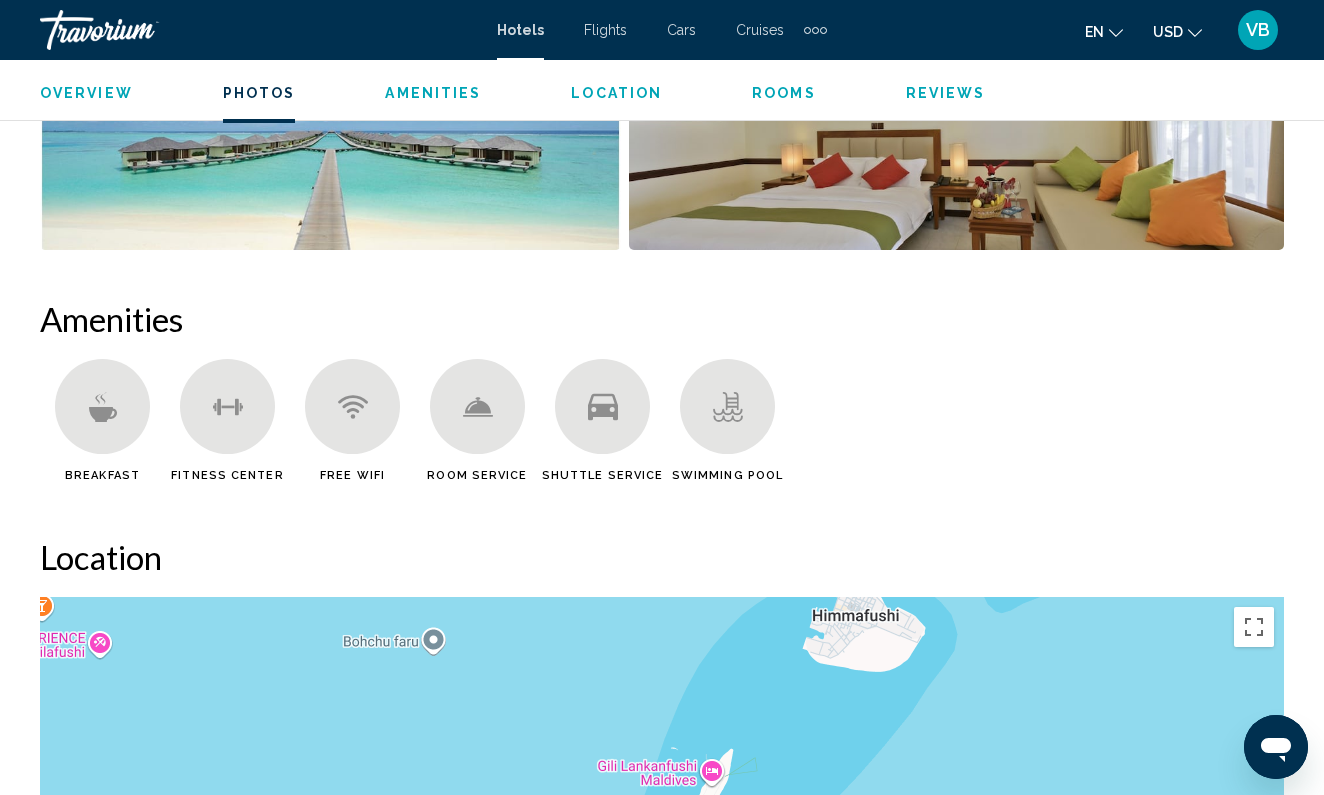 scroll, scrollTop: 1686, scrollLeft: 0, axis: vertical 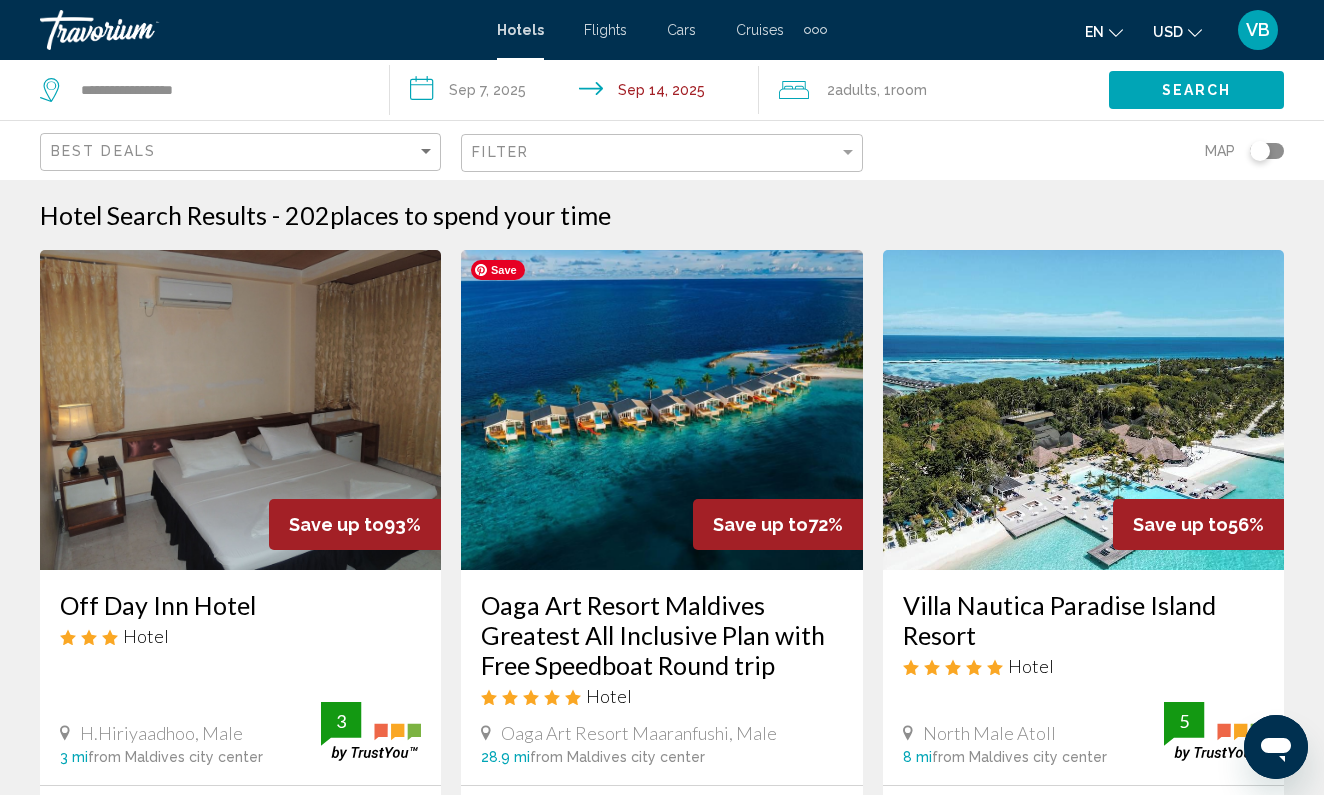 click at bounding box center [661, 410] 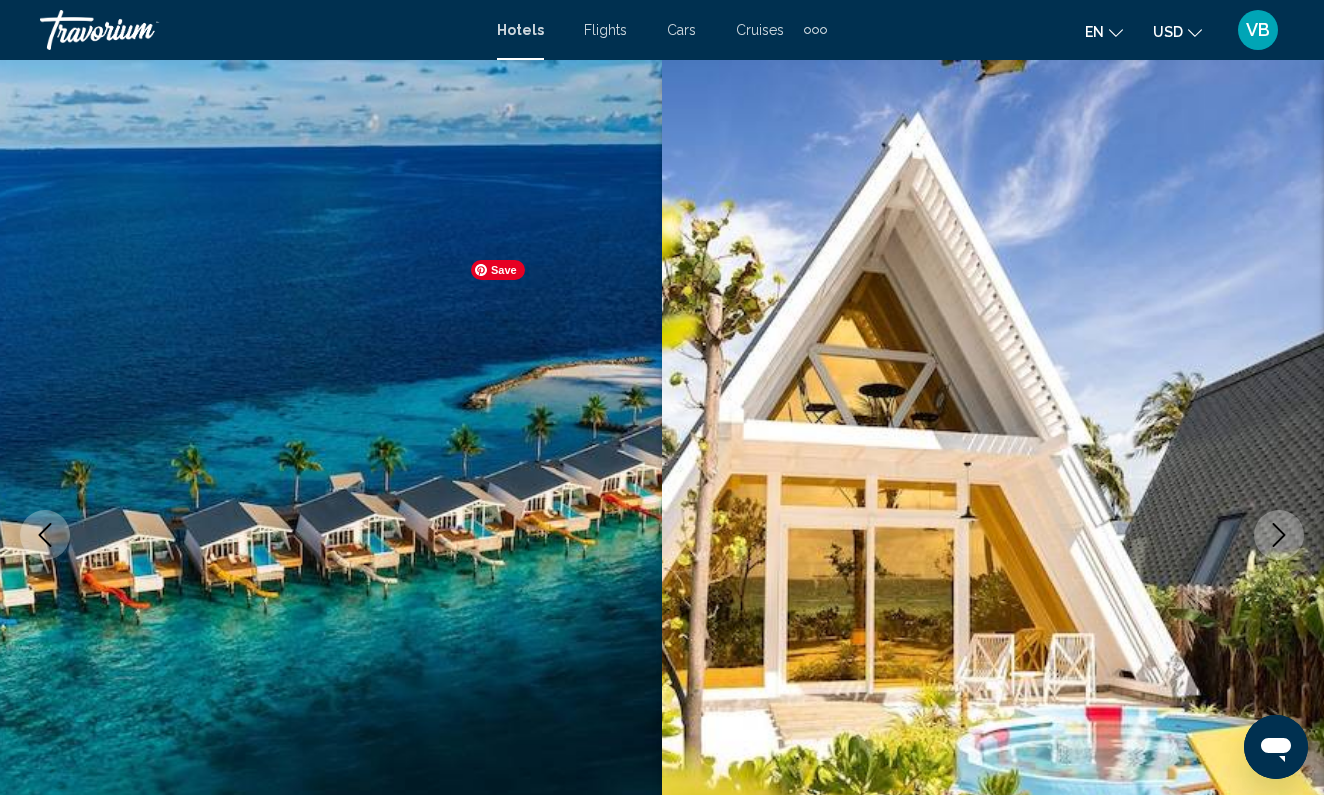 type 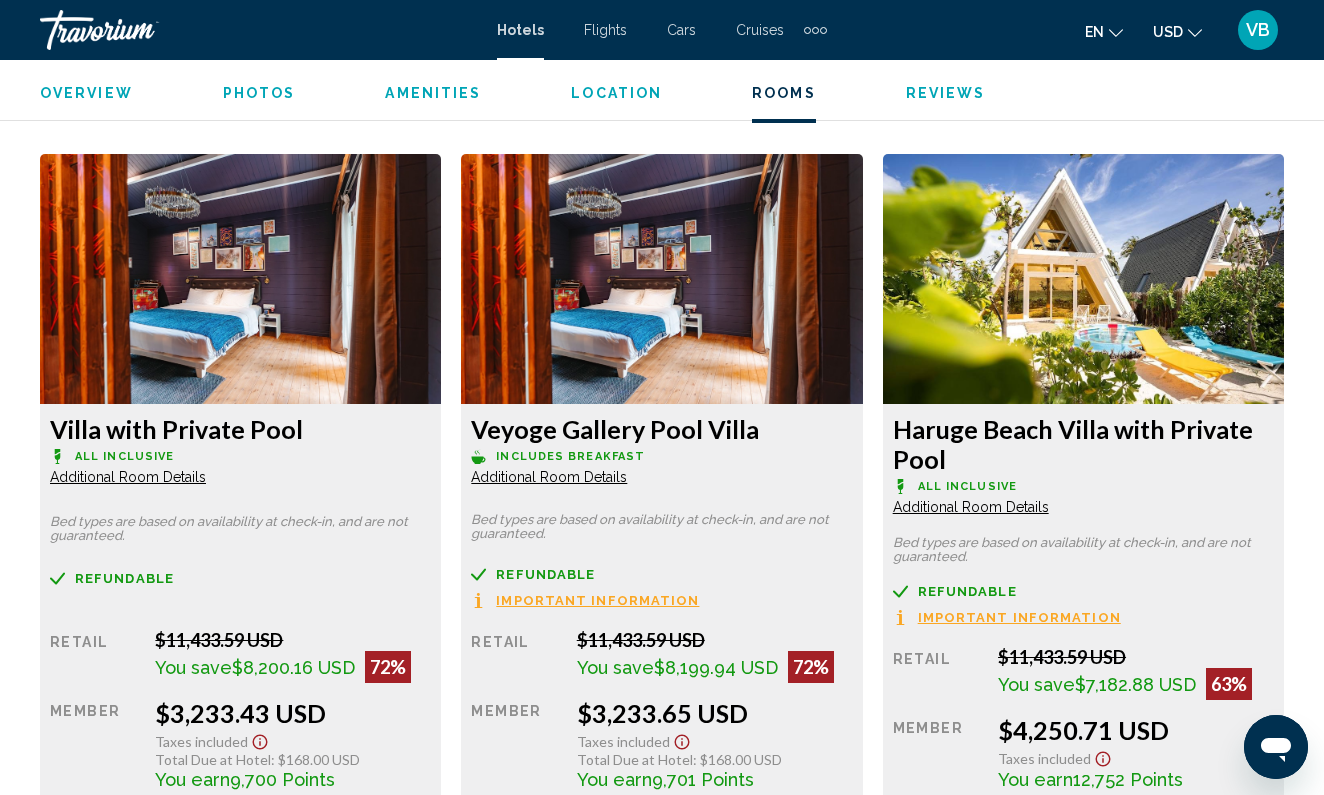scroll, scrollTop: 3068, scrollLeft: 0, axis: vertical 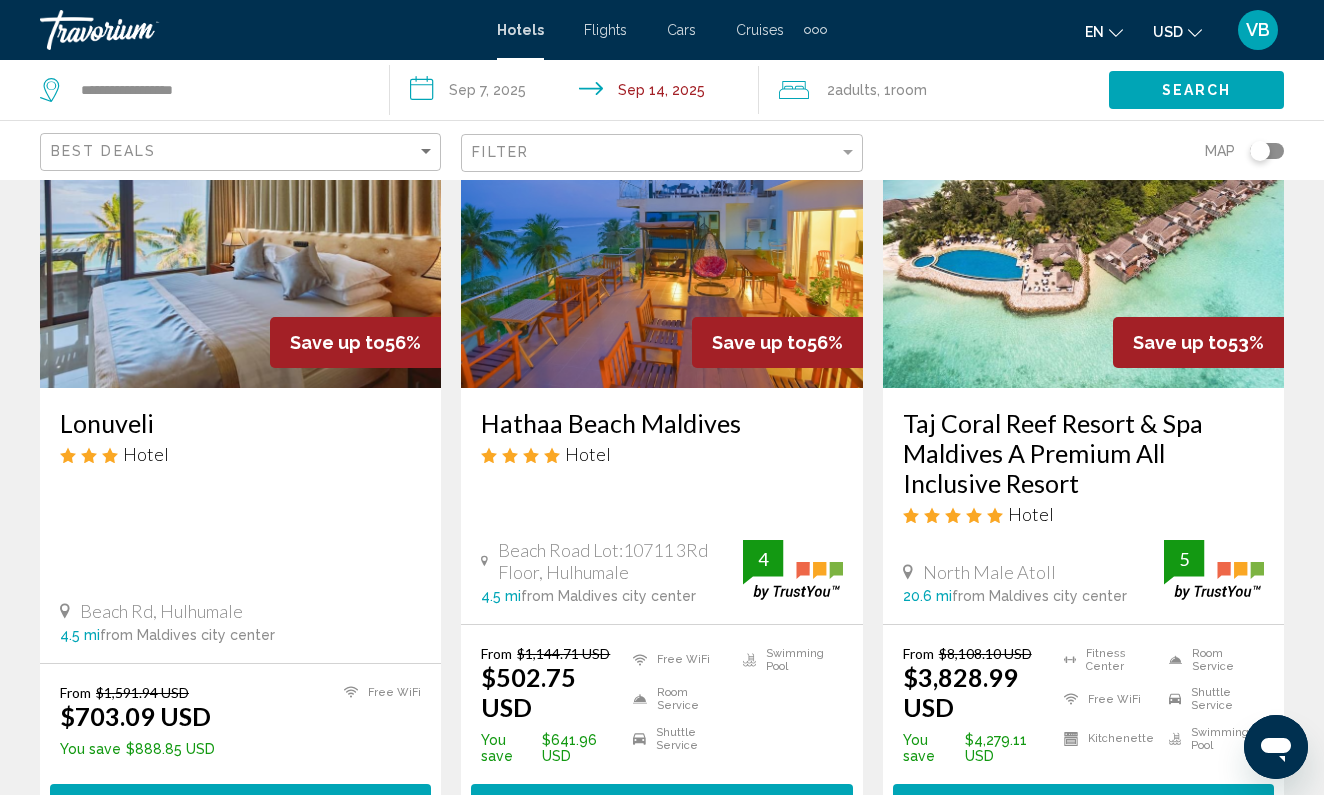 click on "[HOTEL NAME] A Premium All Inclusive Resort
Hotel
North Male Atoll 20.6 mi  from Maldives city center from hotel 5" at bounding box center [1083, 505] 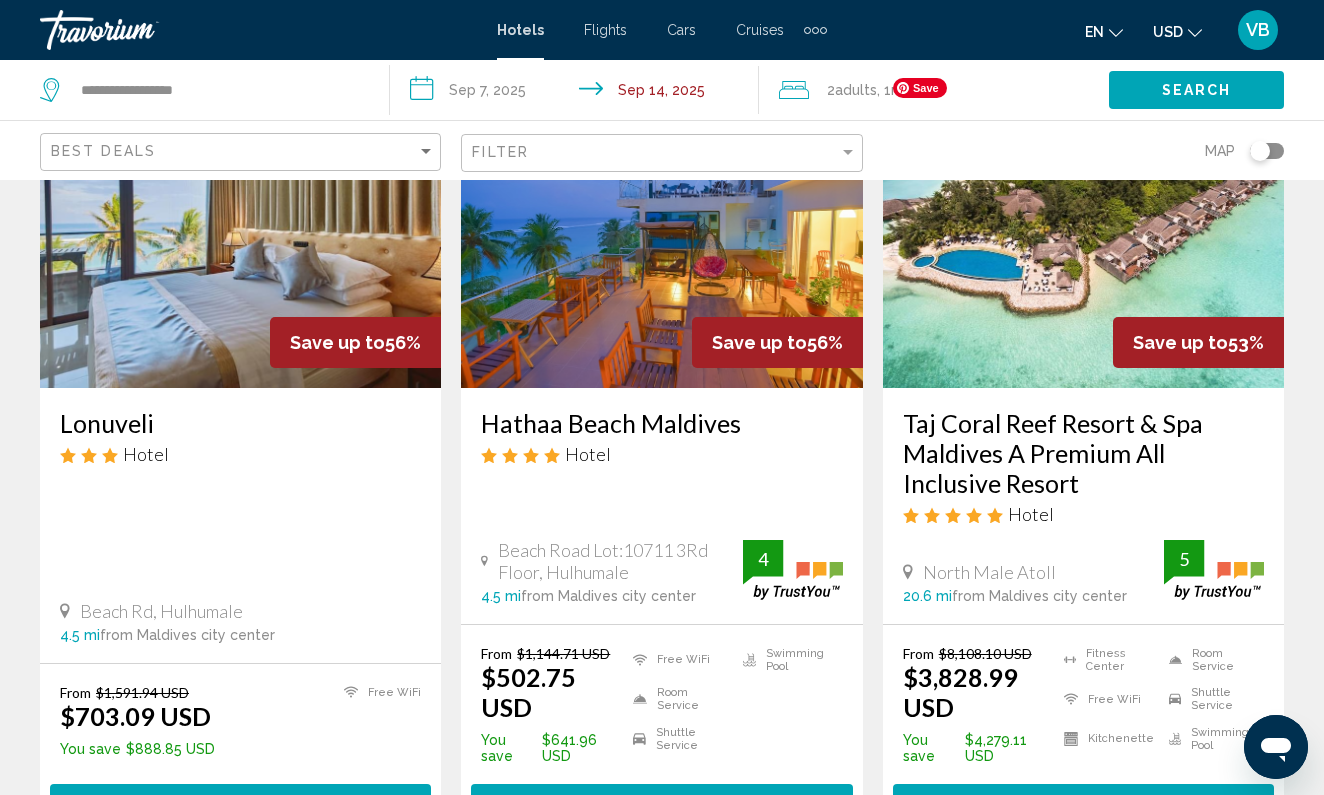 click at bounding box center (1083, 228) 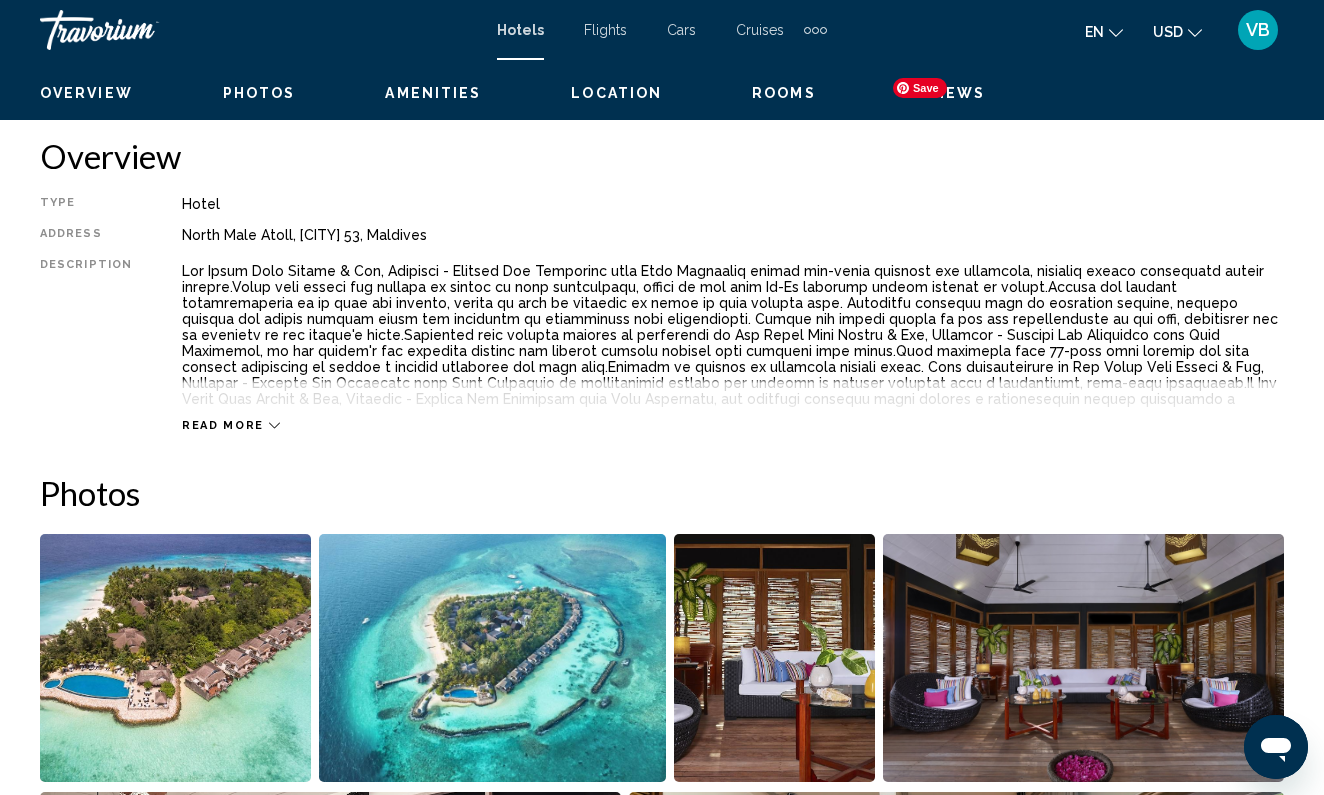 scroll, scrollTop: 0, scrollLeft: 0, axis: both 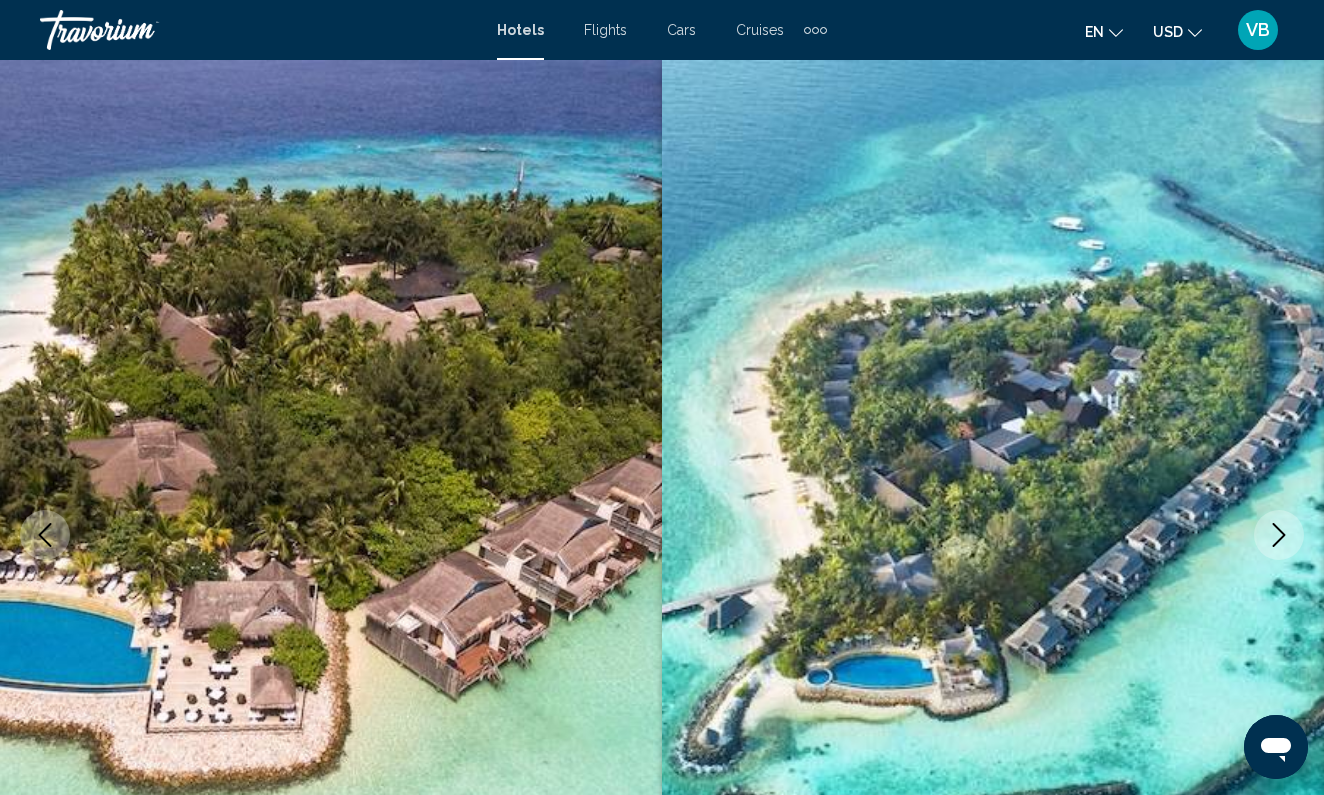 click 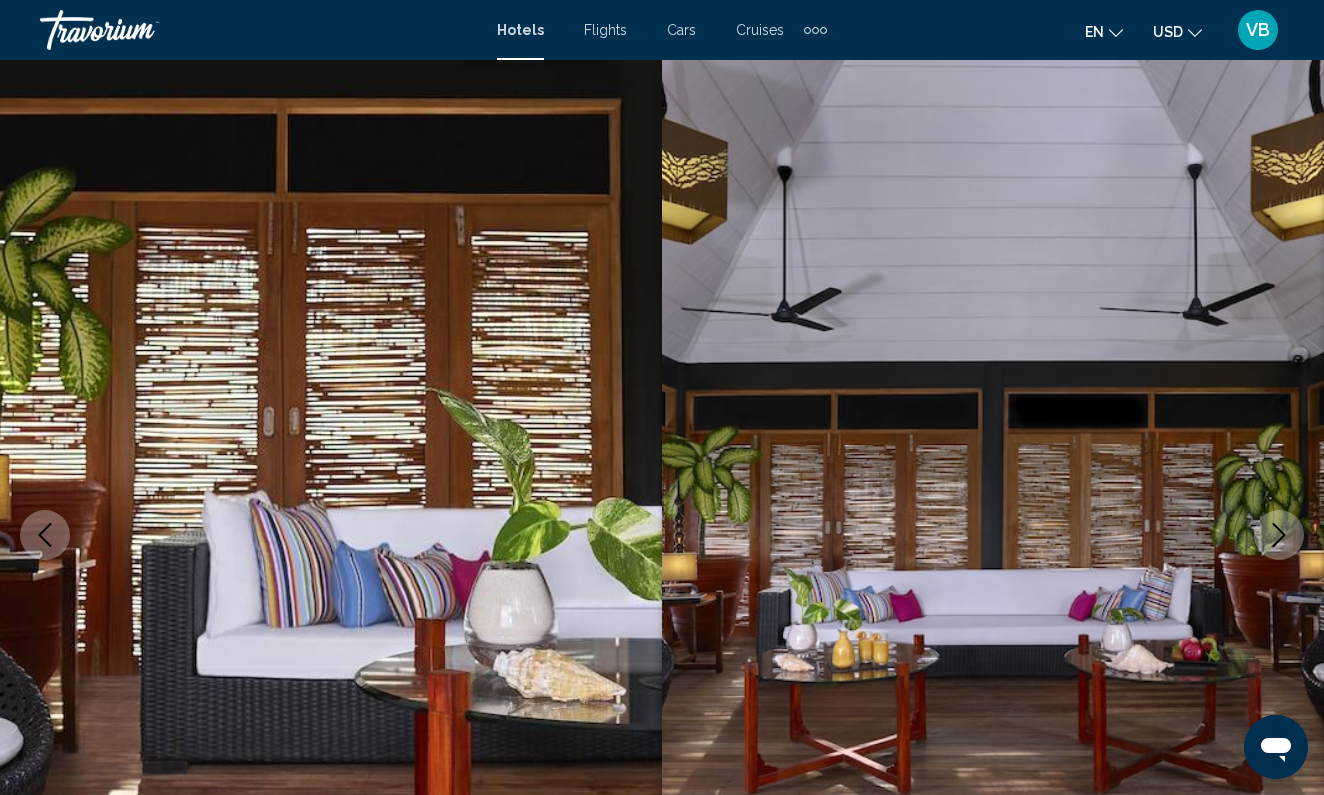 click 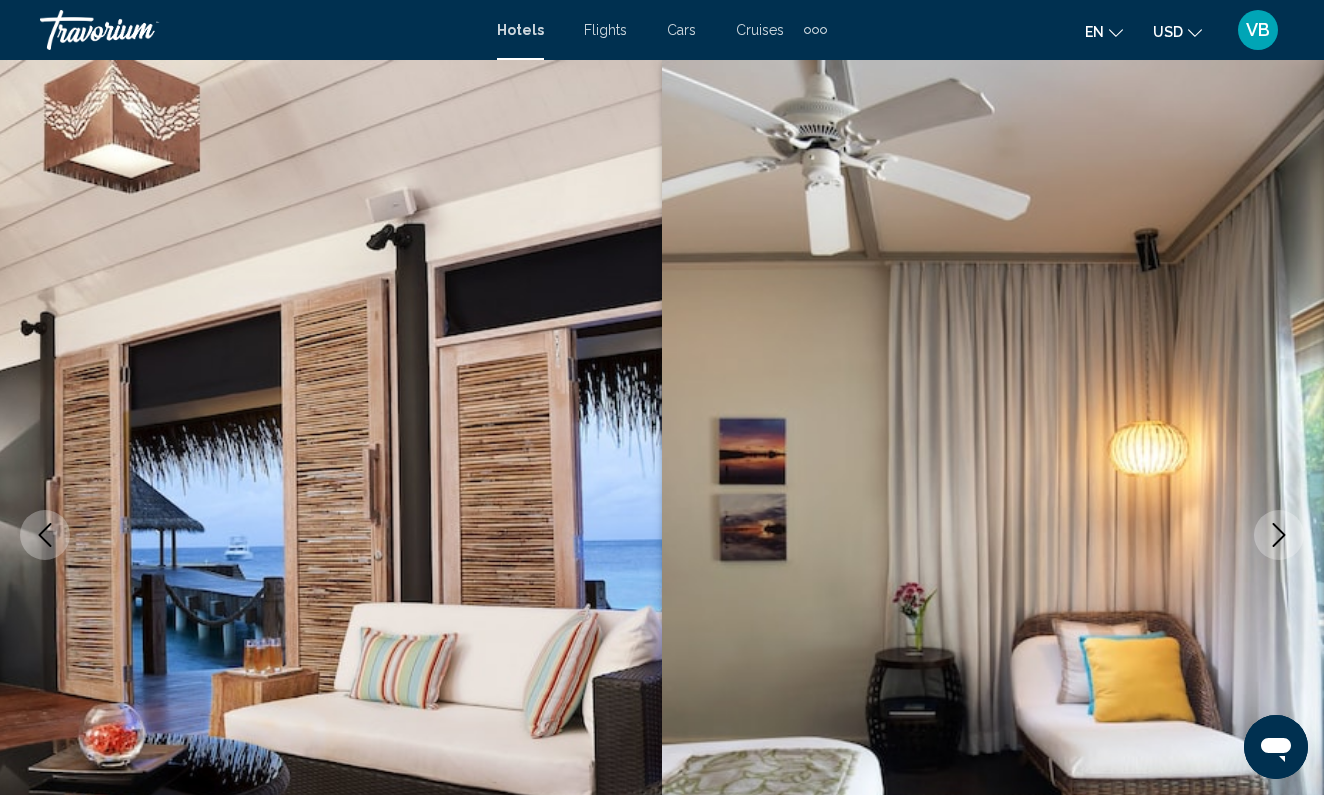 click 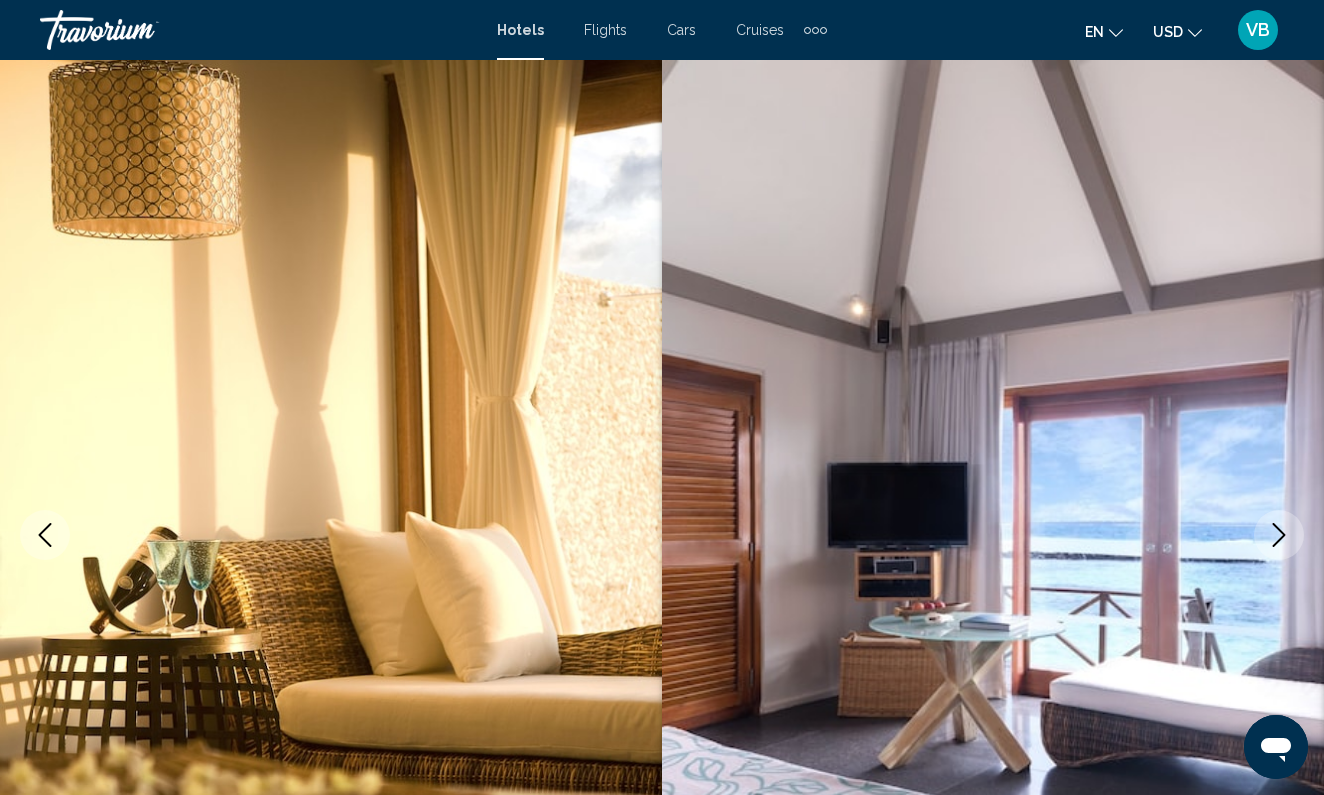 click 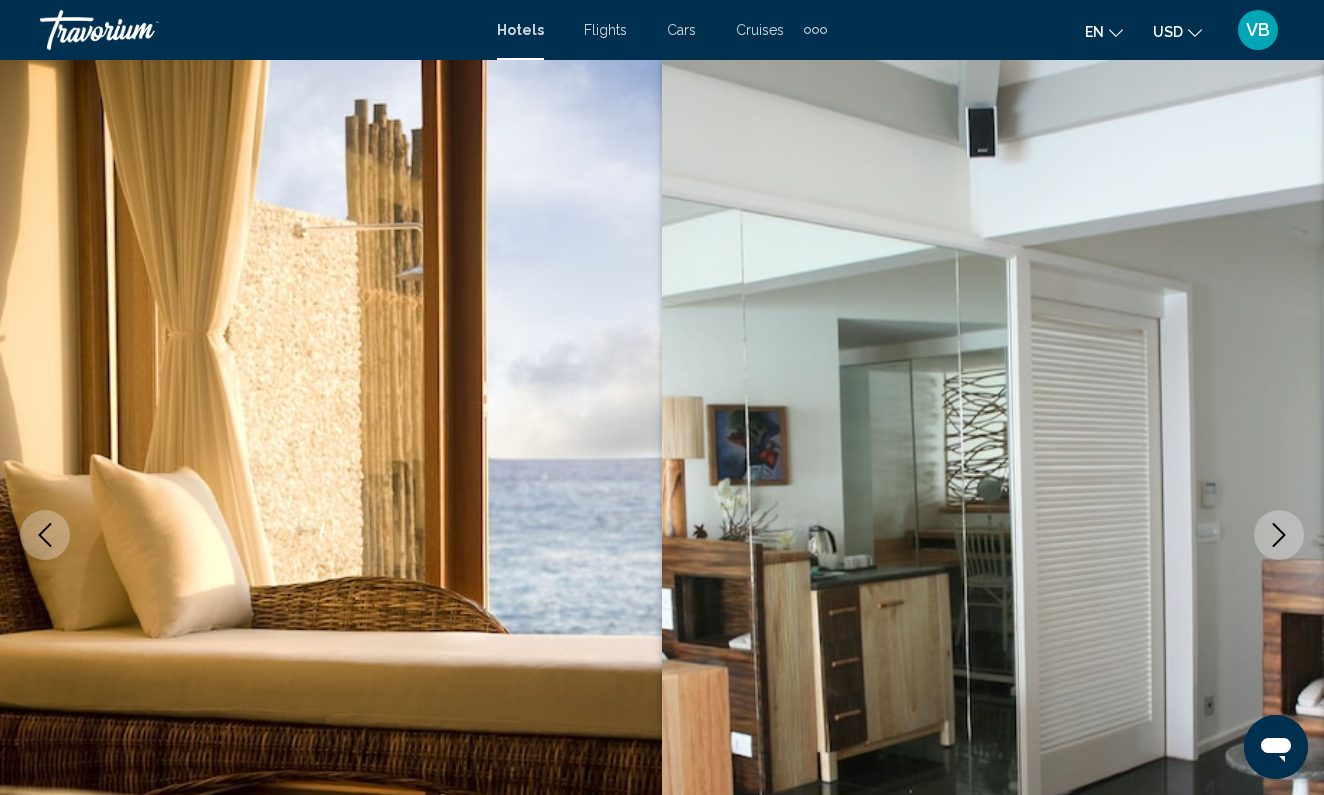 click 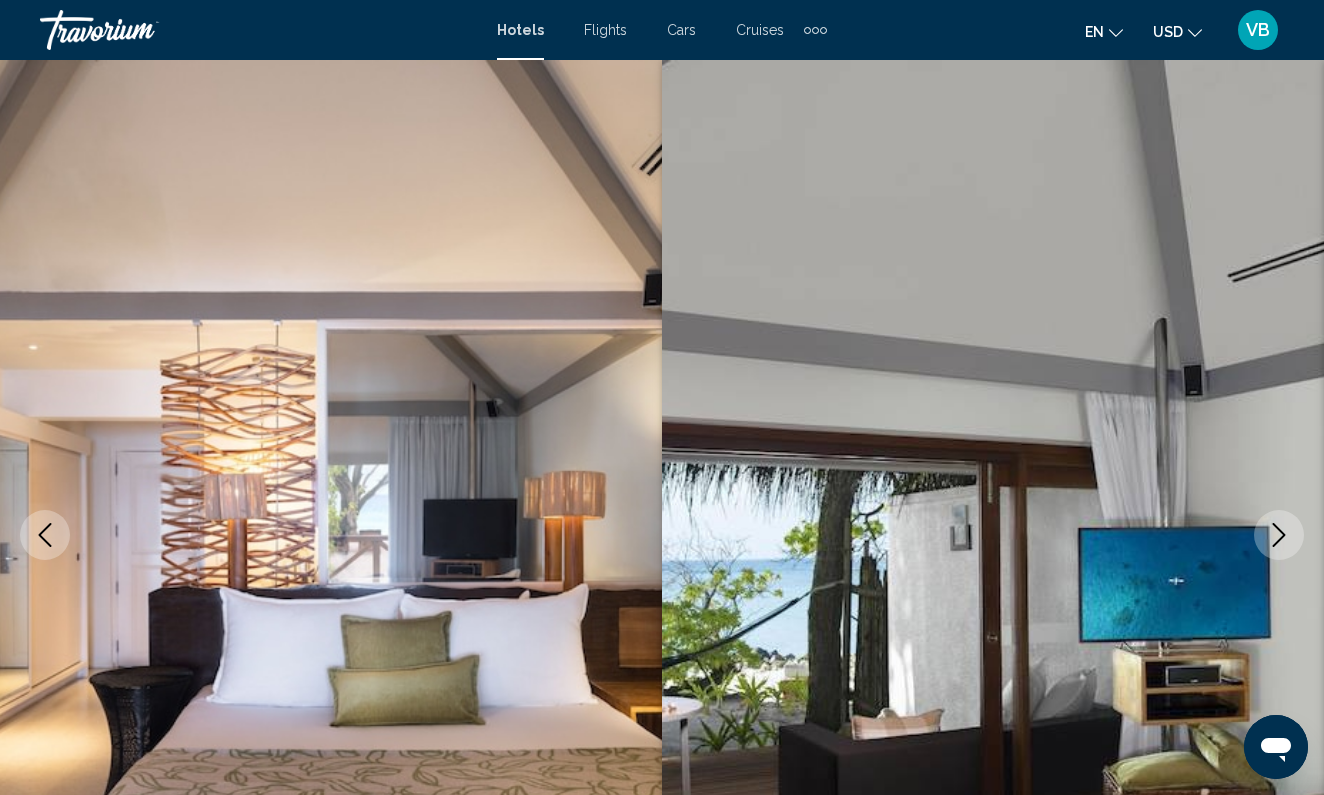 click 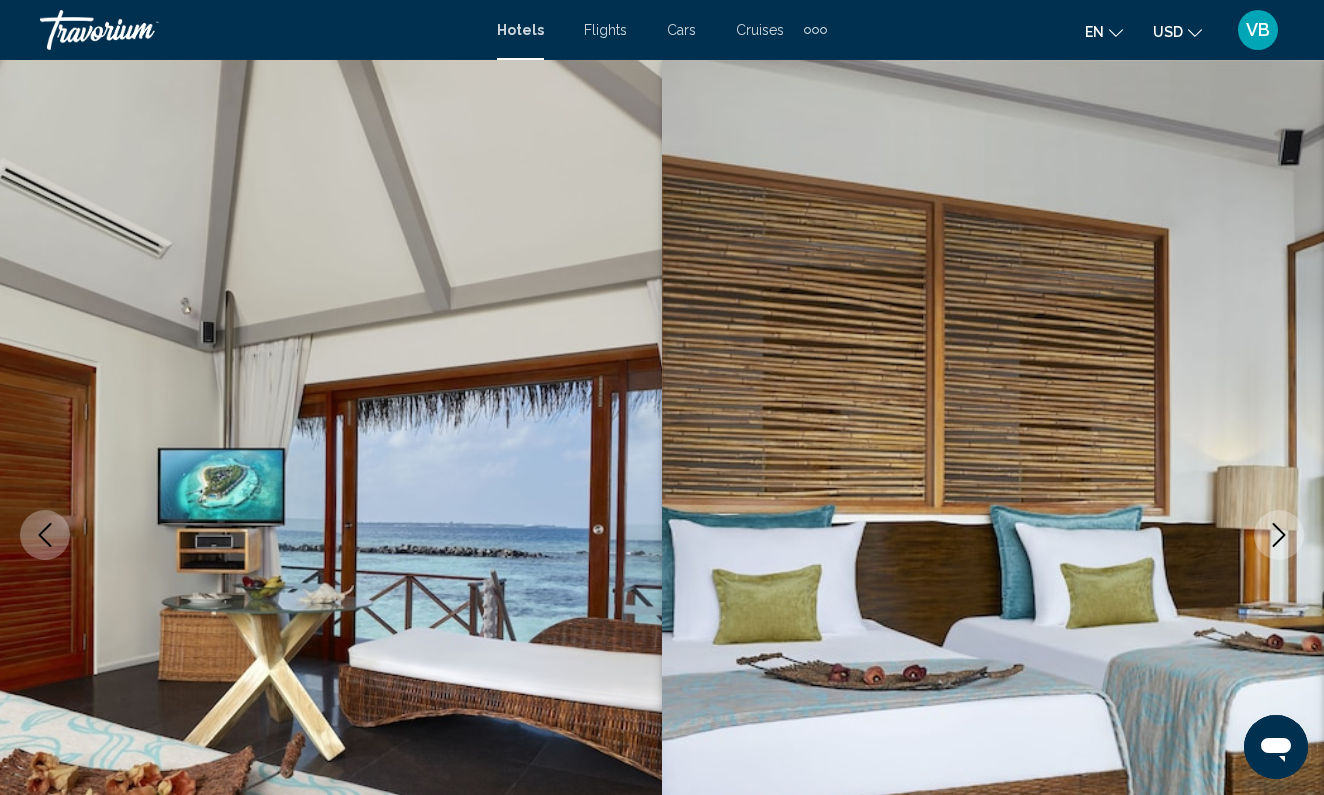 click 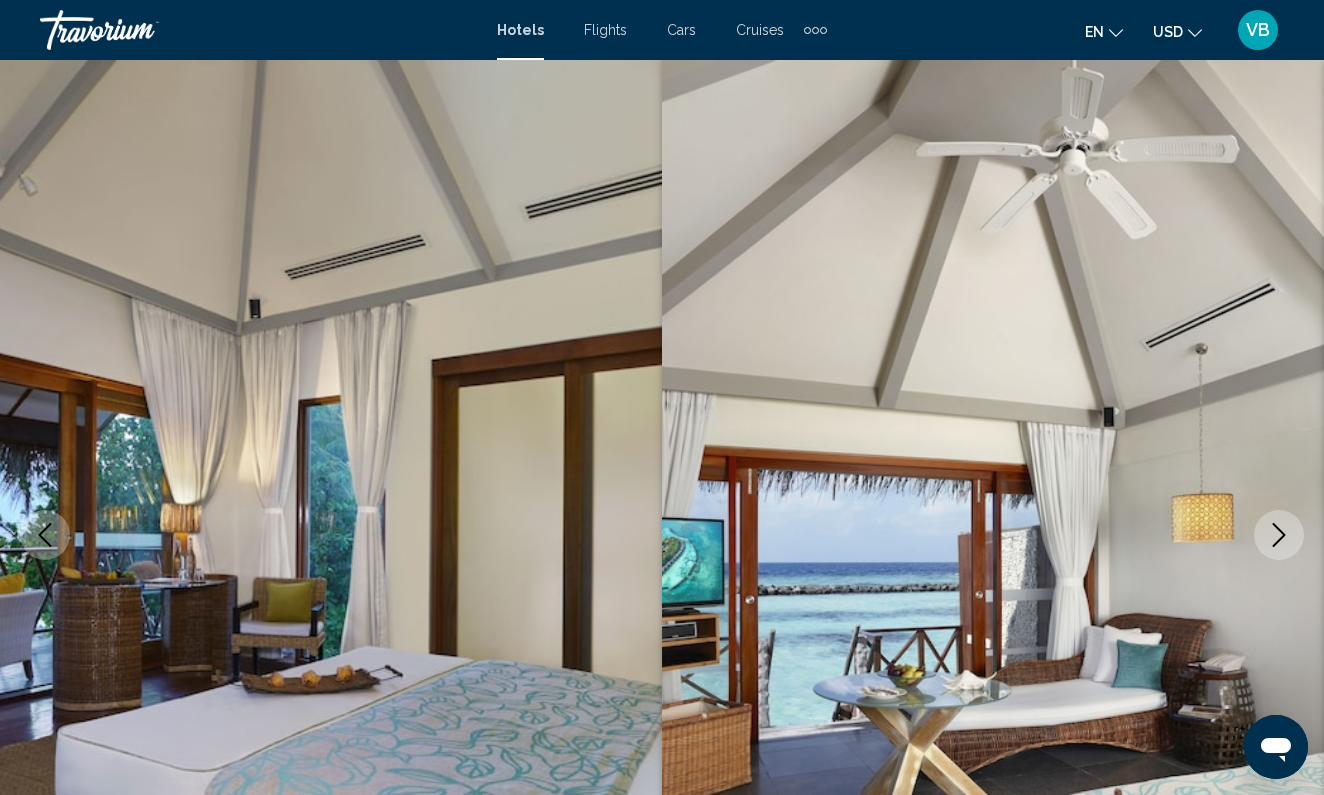 click 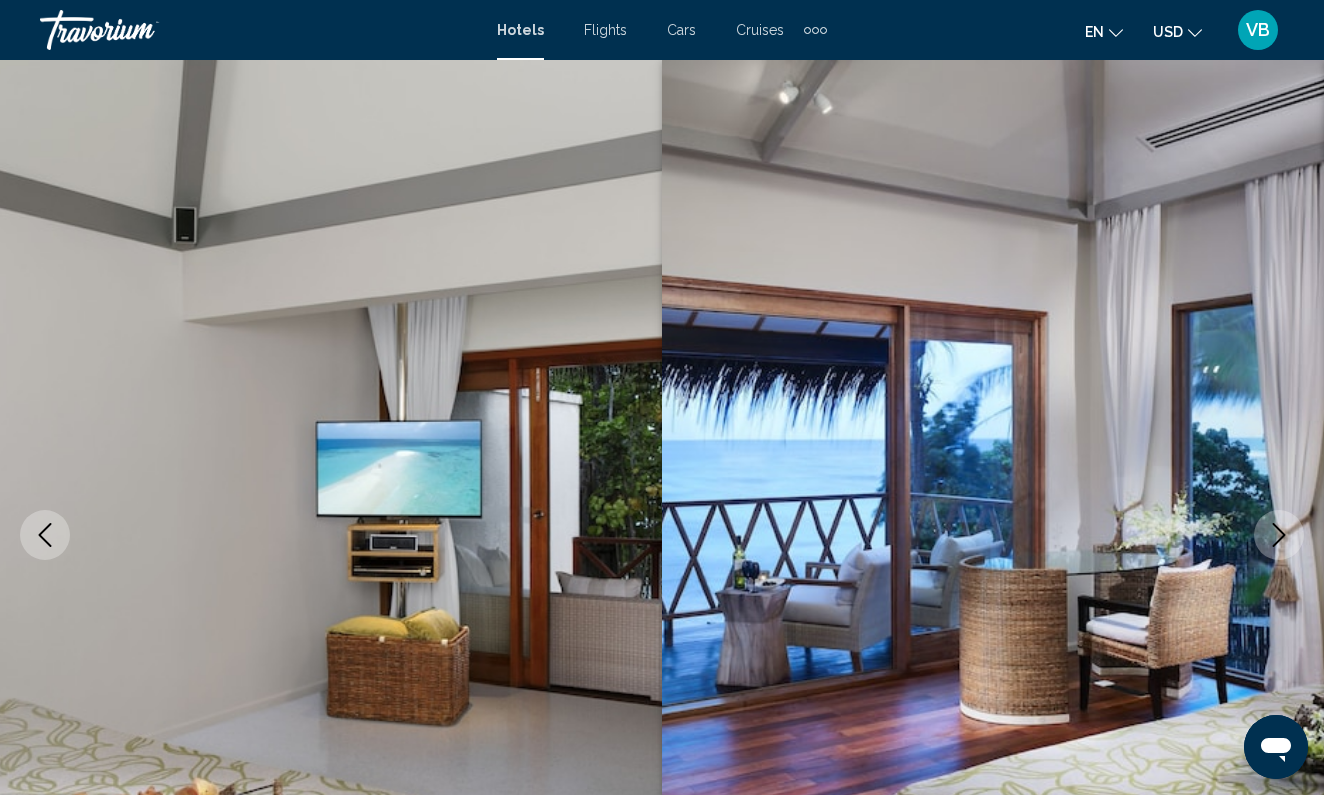 click 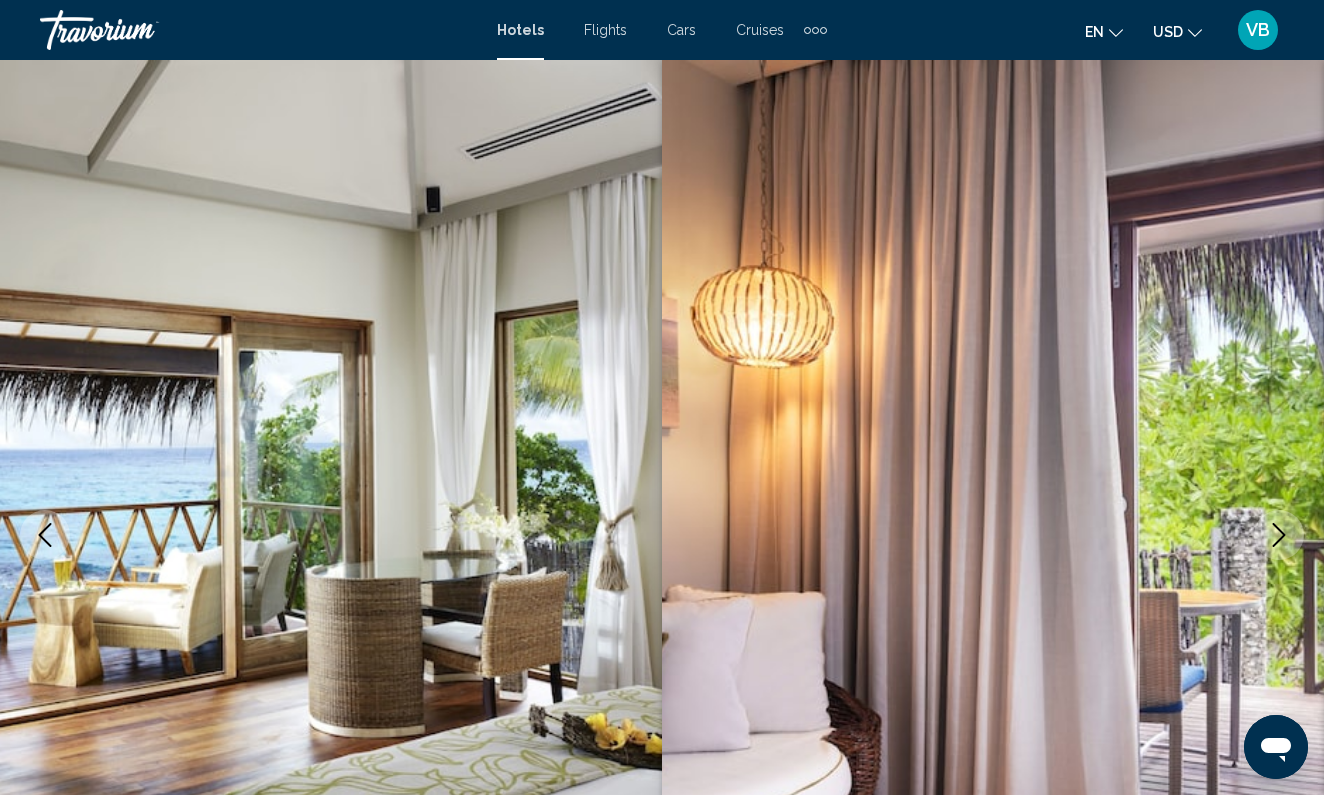 click 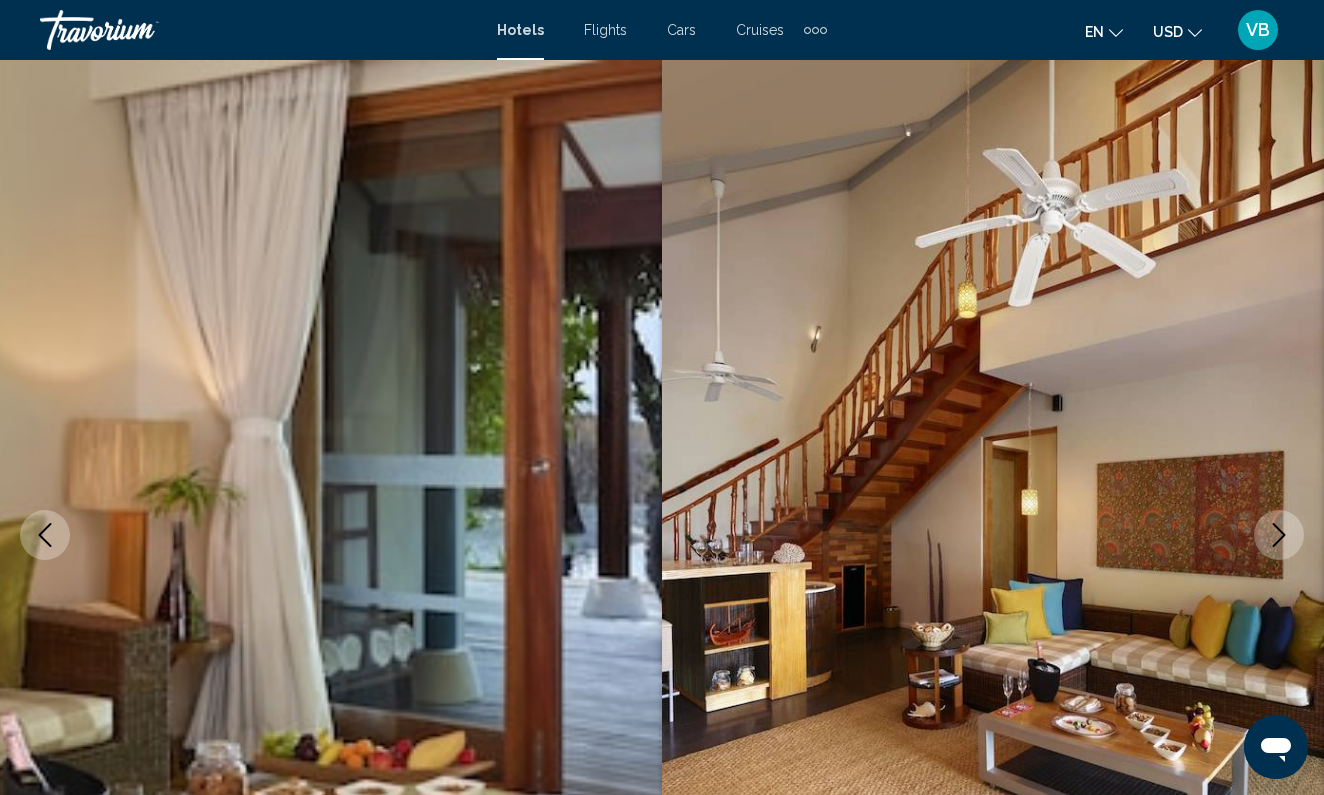 click 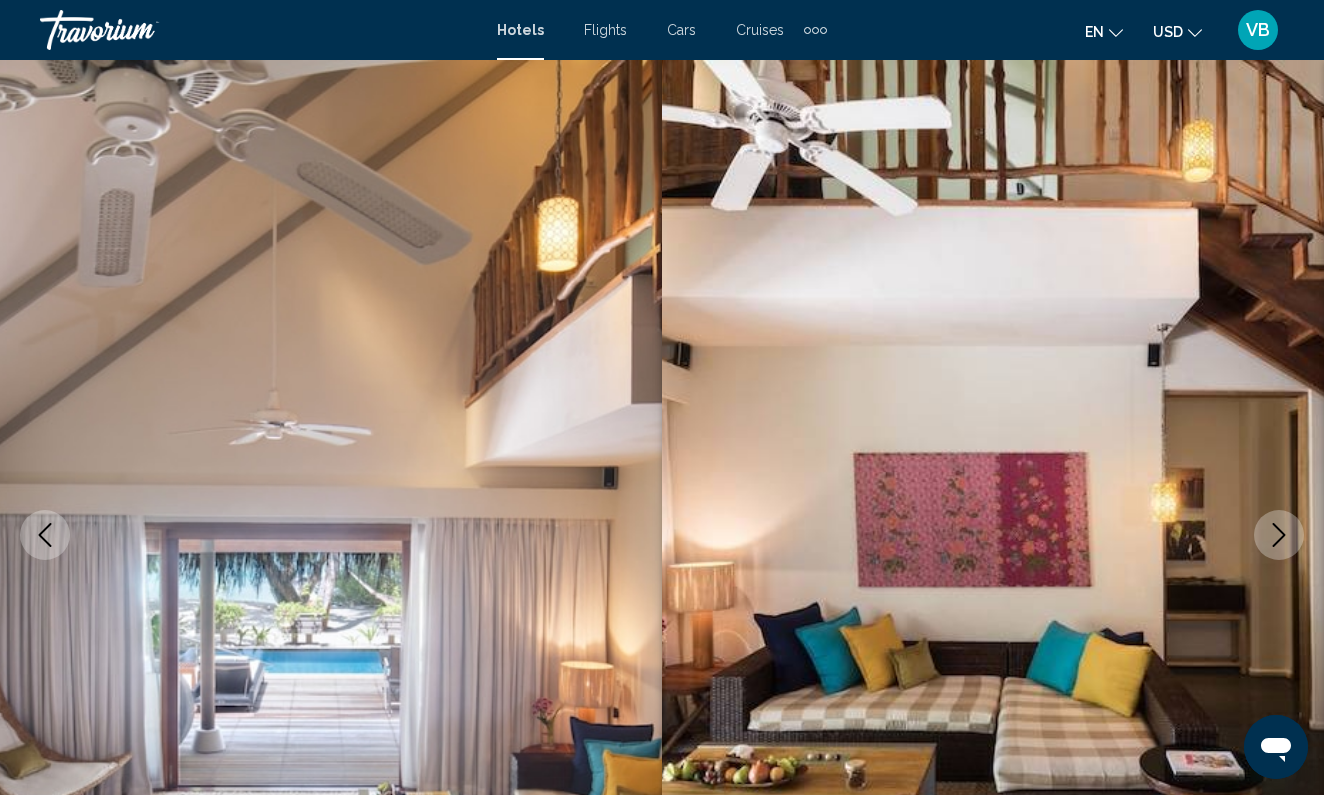click 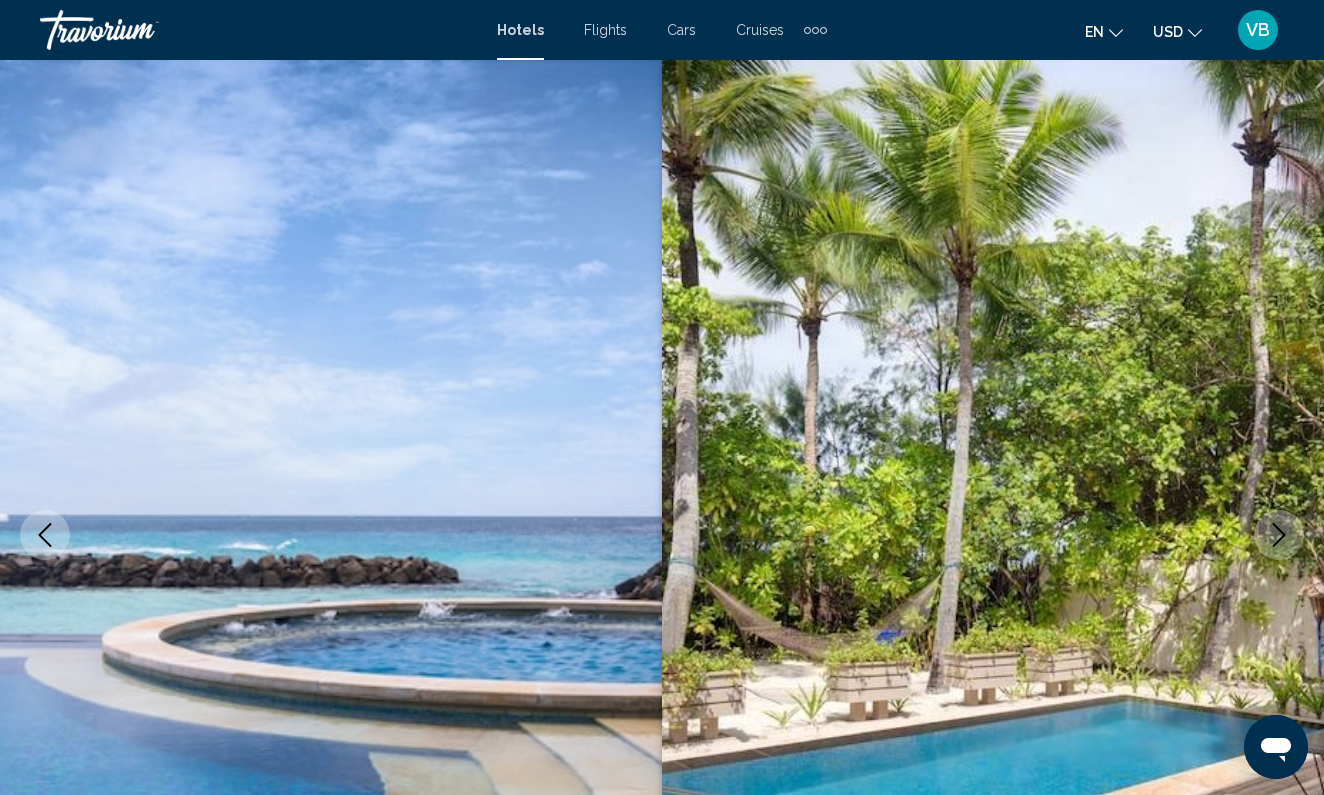 click 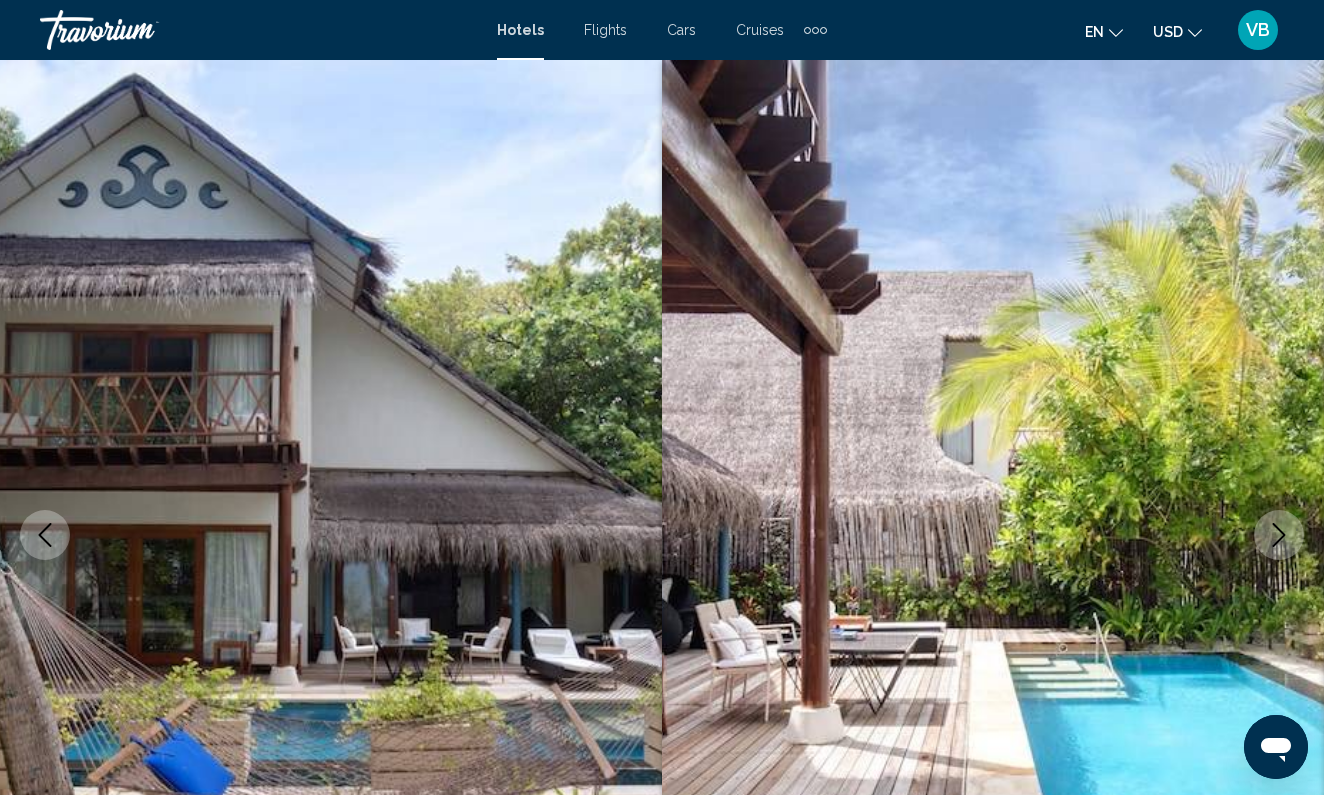 click 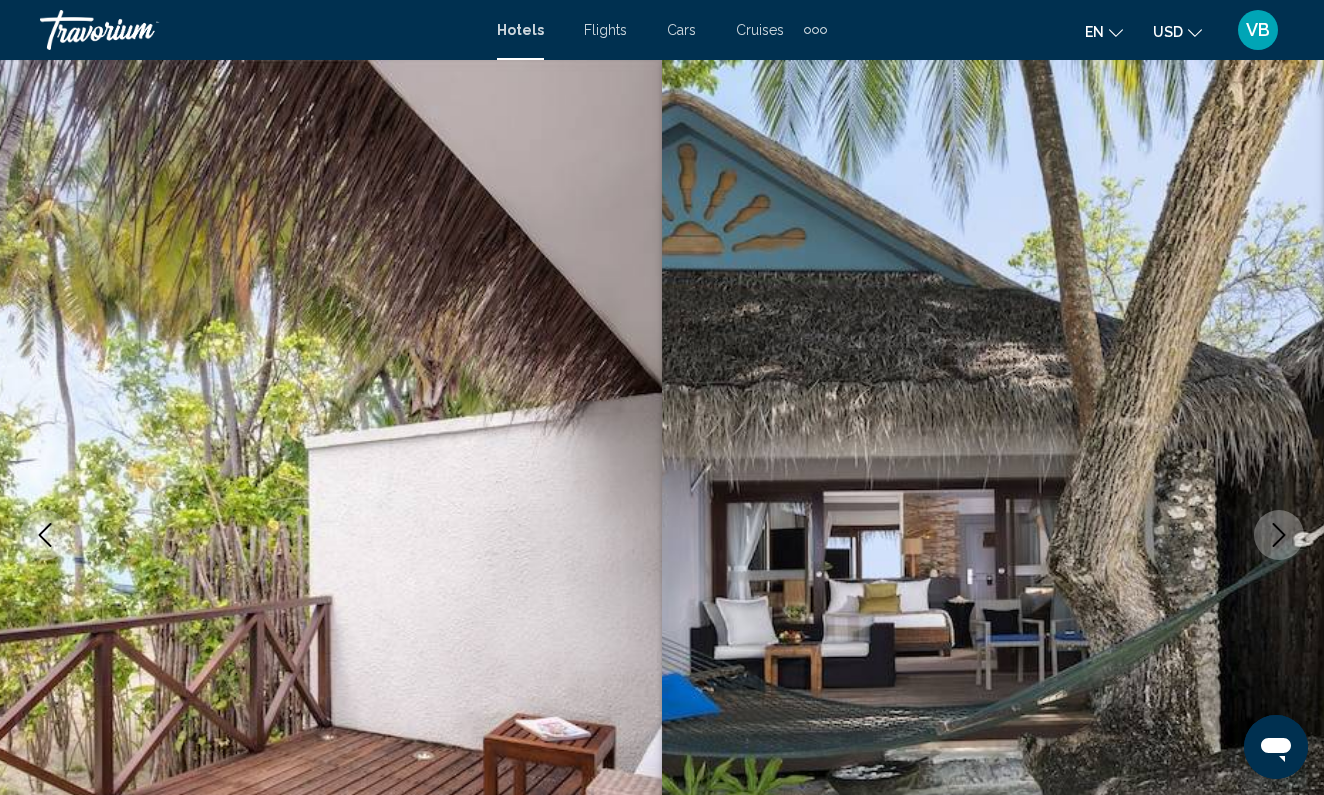 click 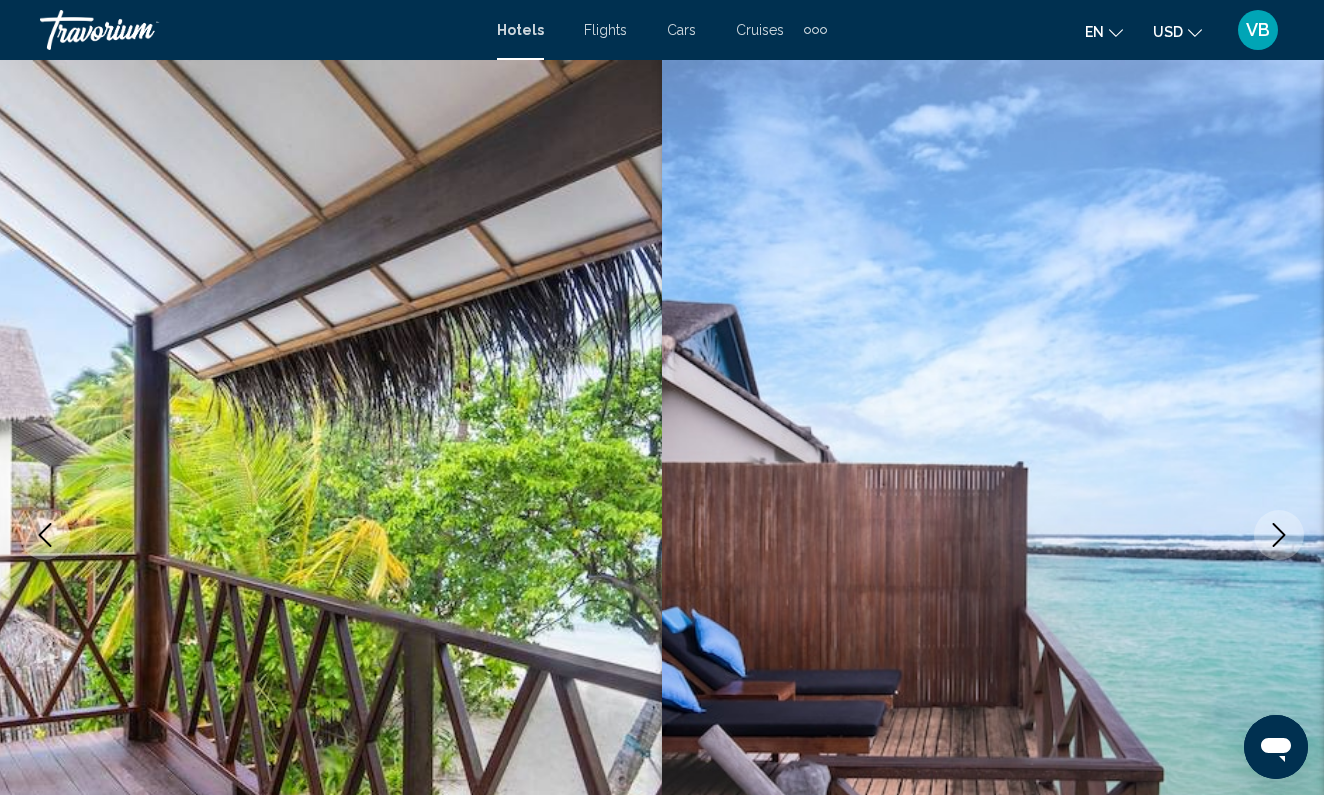 click 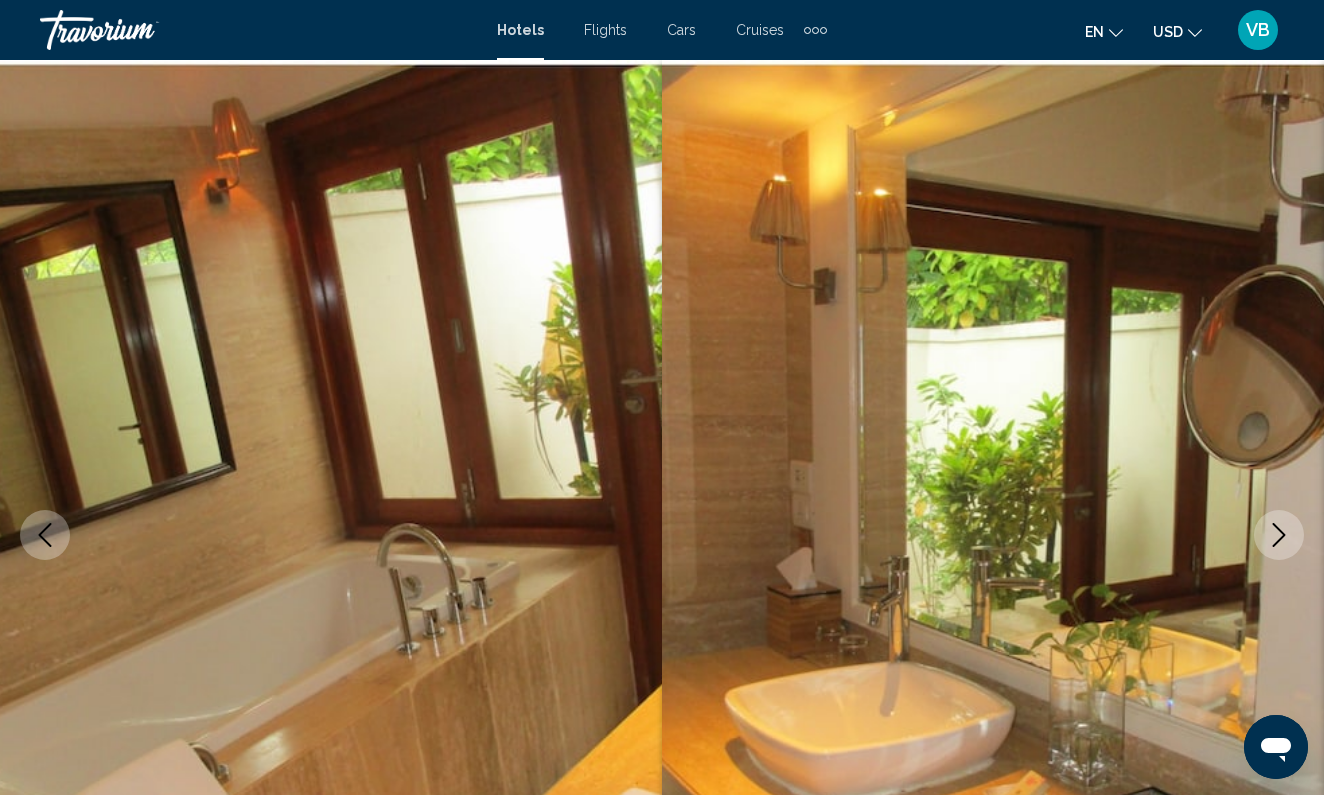click 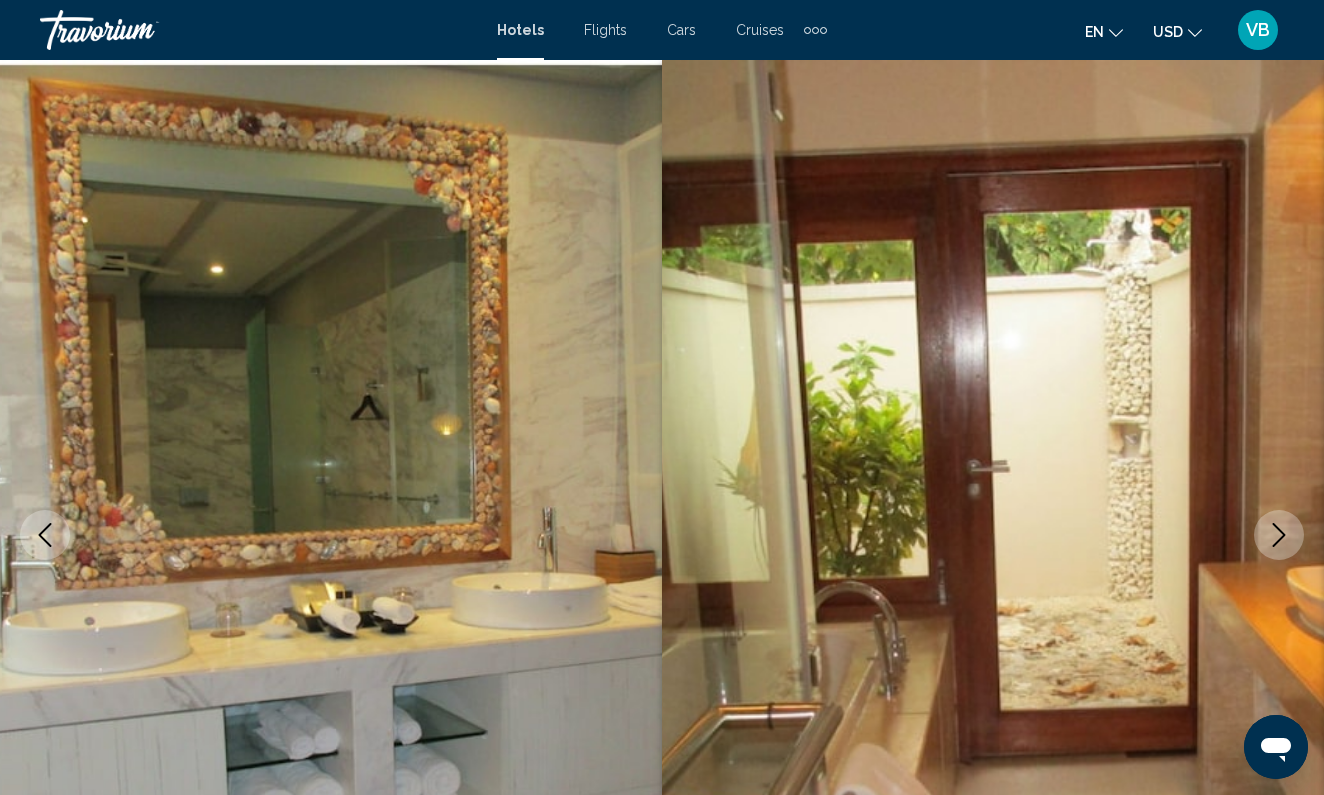 click 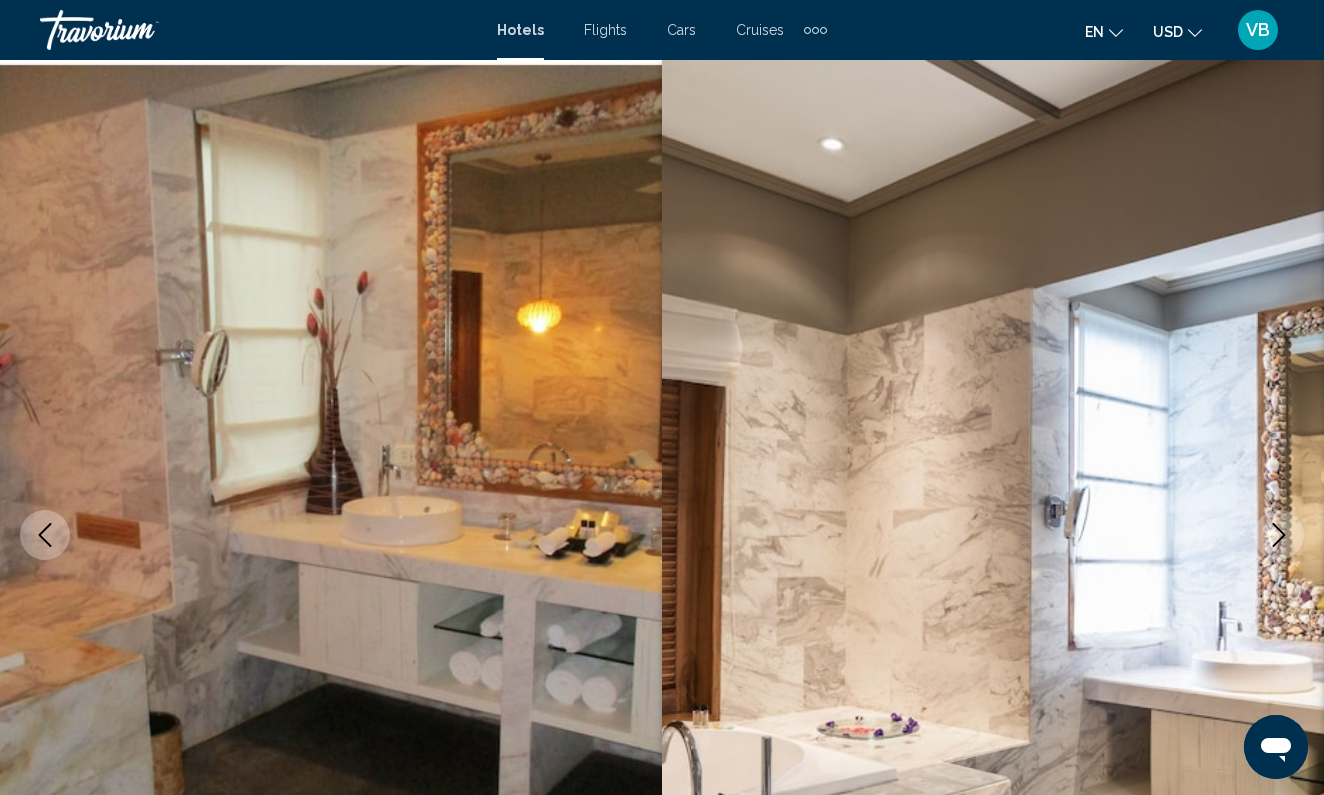 click 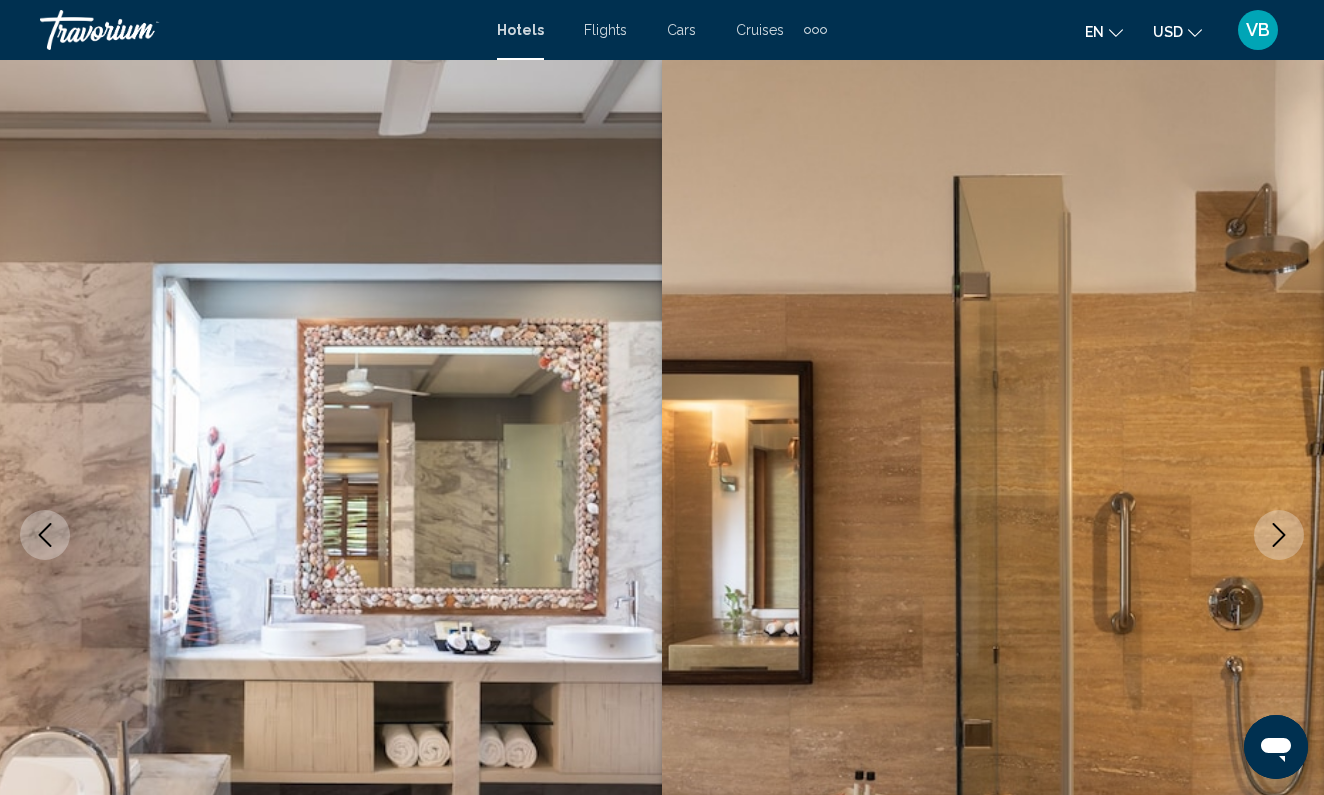 click 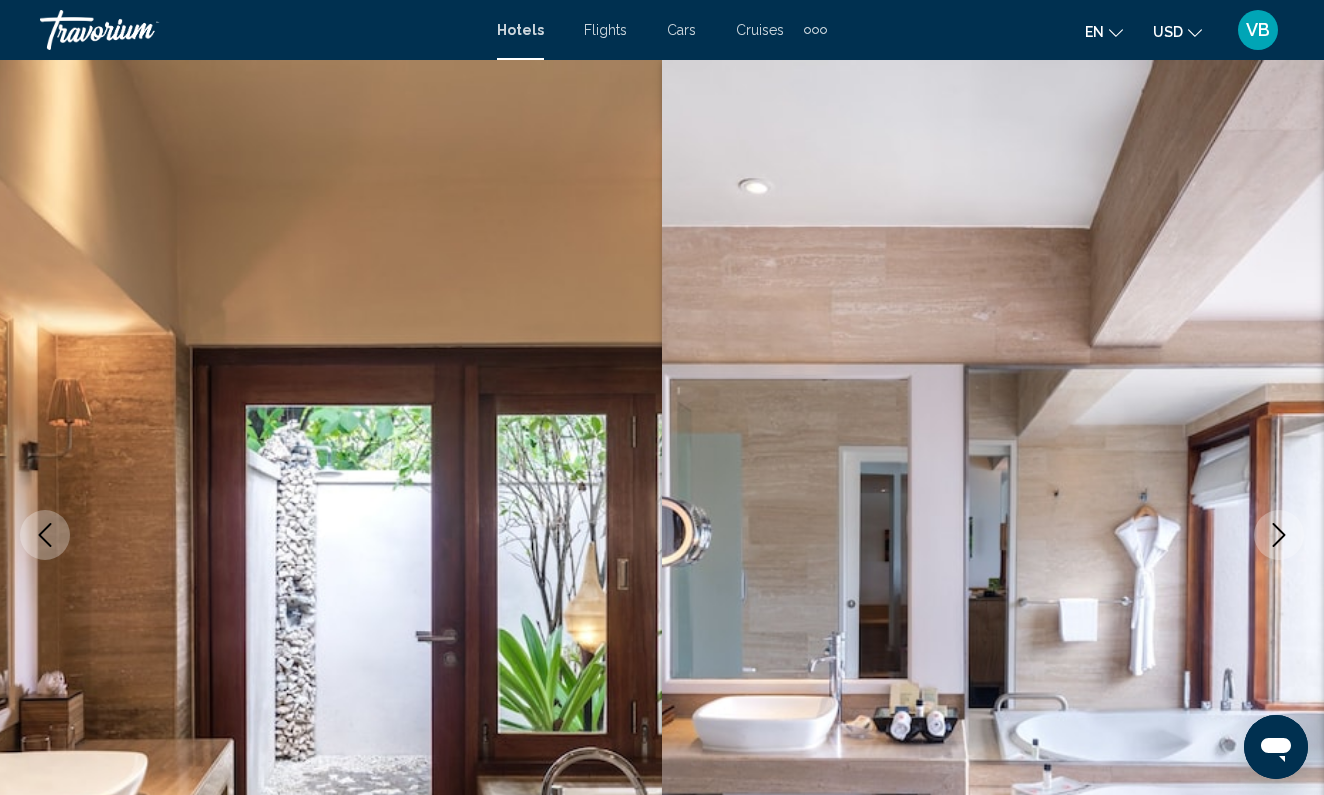 click 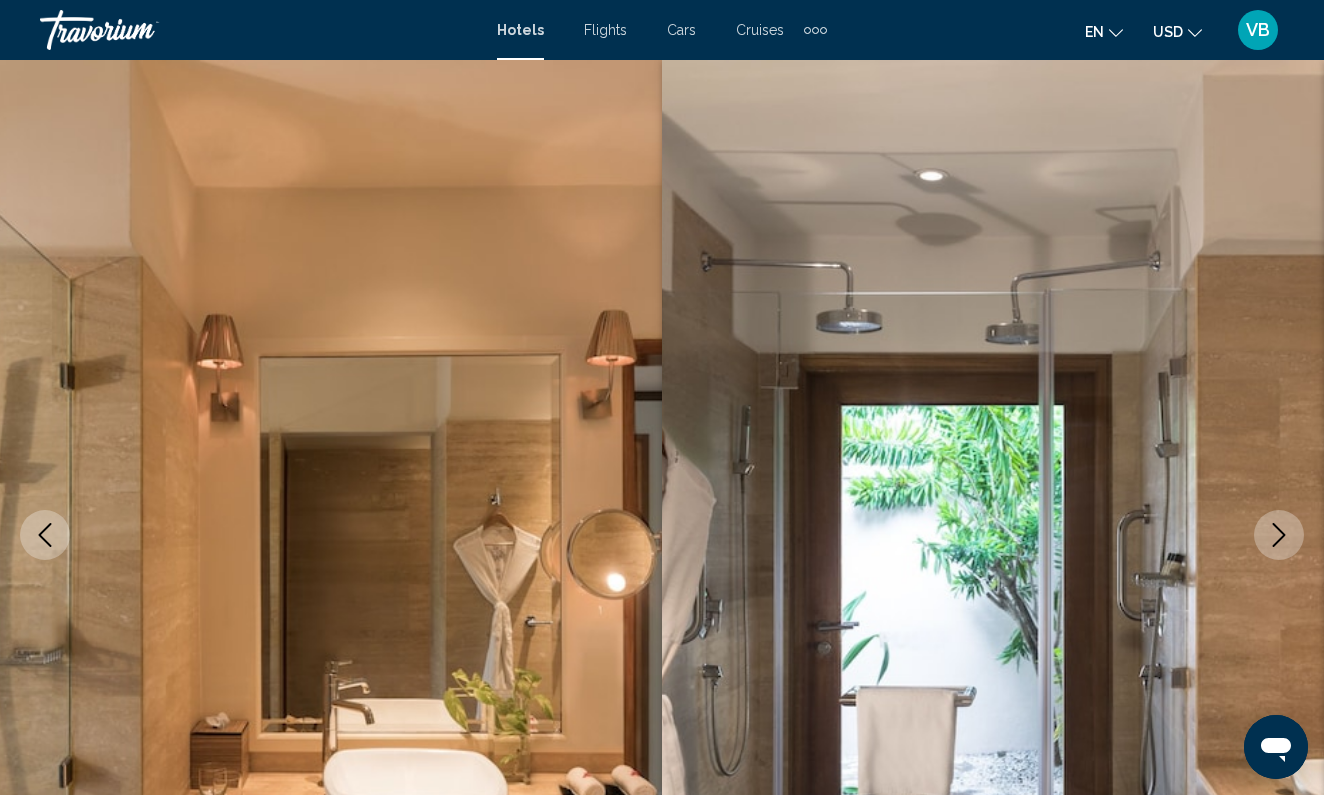 click 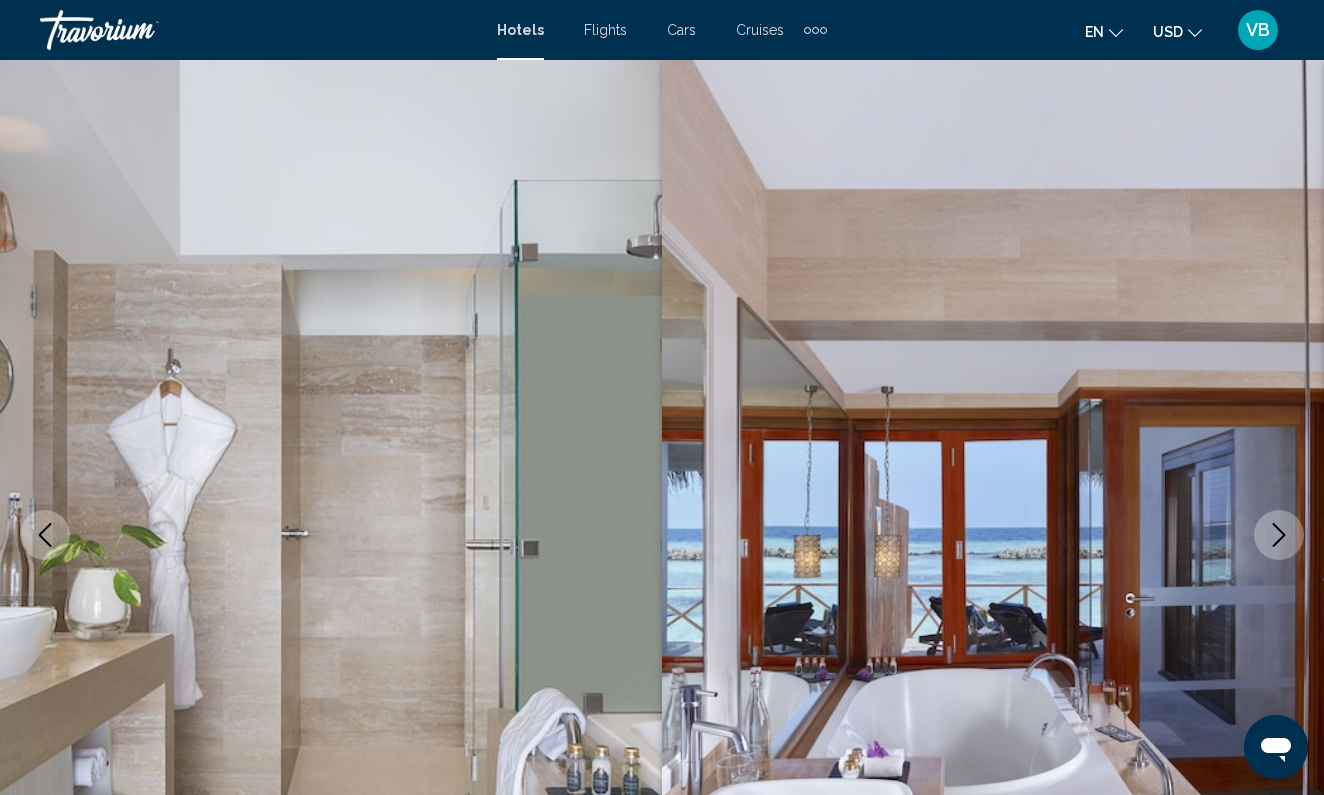 click 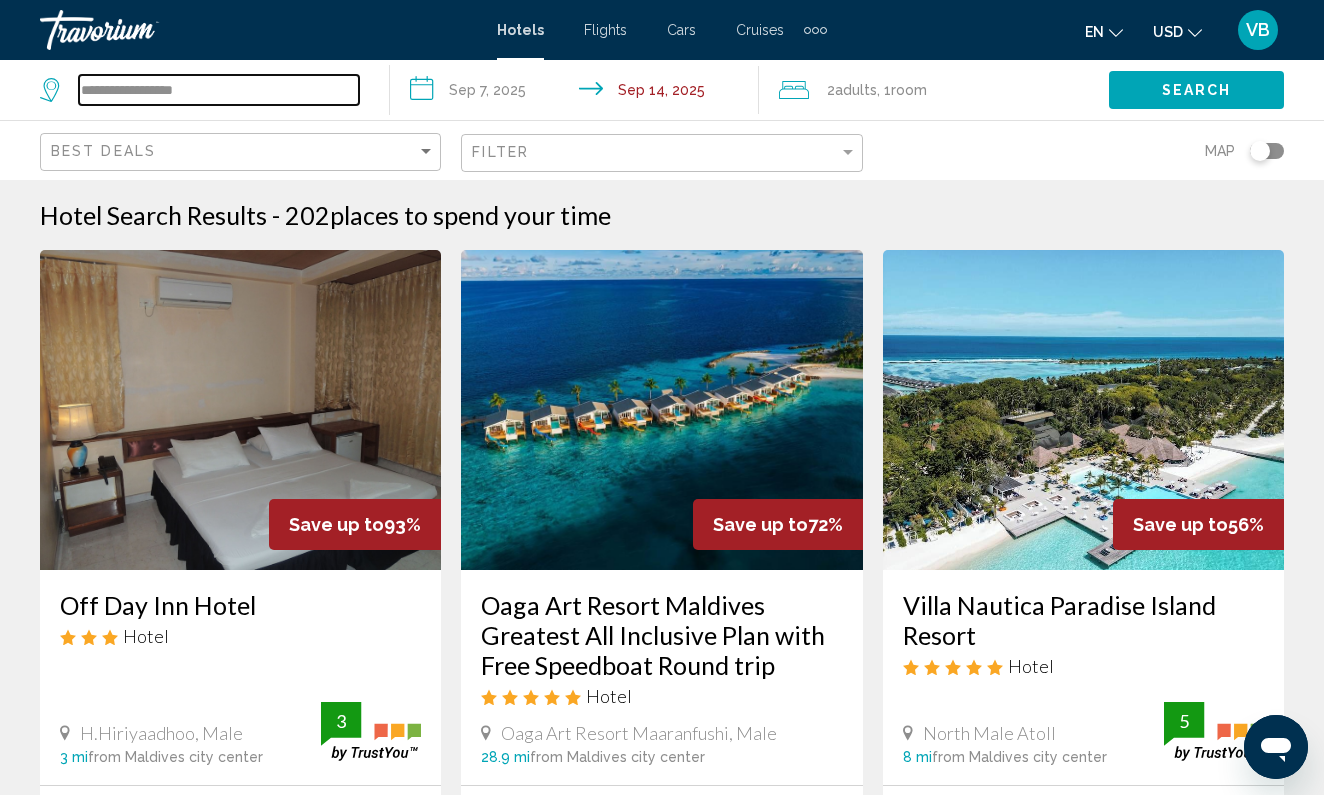 click on "**********" at bounding box center [219, 90] 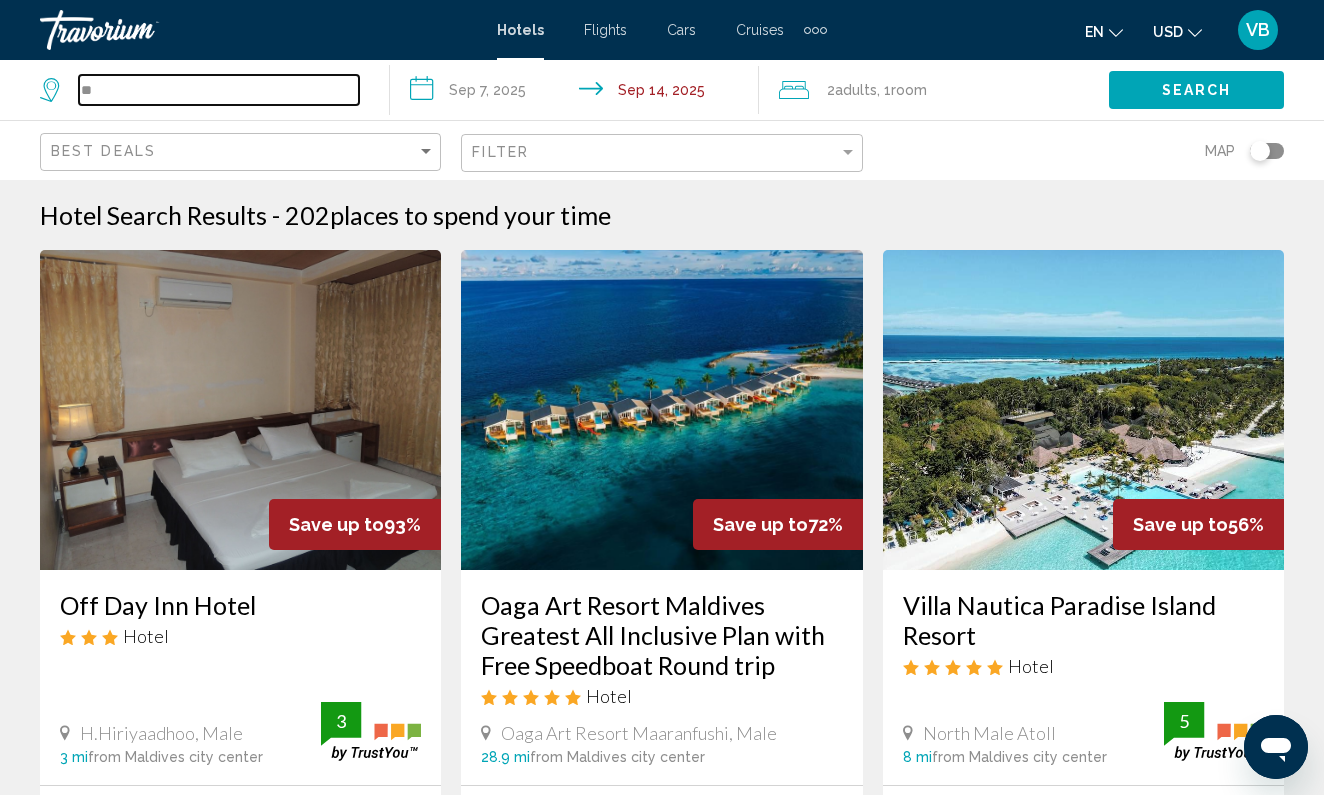 type on "*" 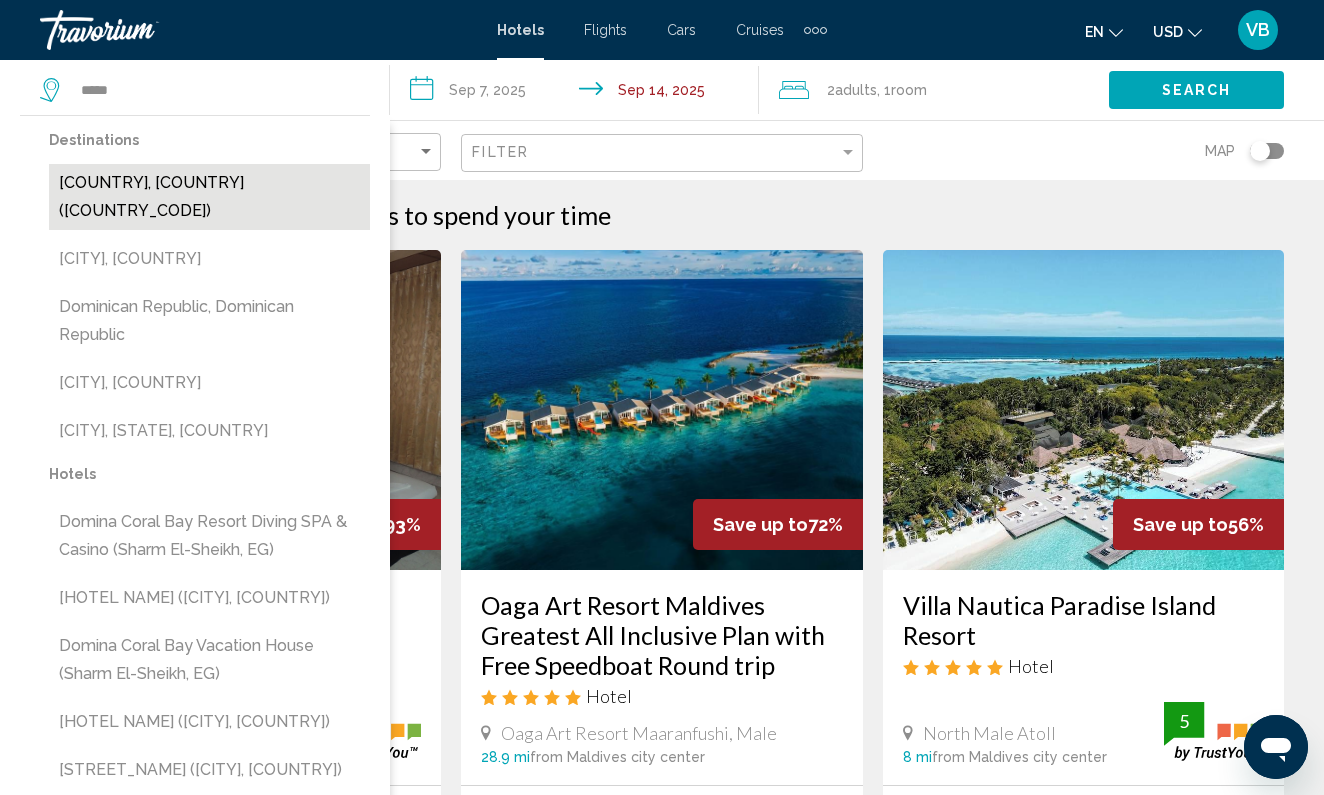 click on "[COUNTRY], [COUNTRY] ([COUNTRY_CODE])" at bounding box center (209, 197) 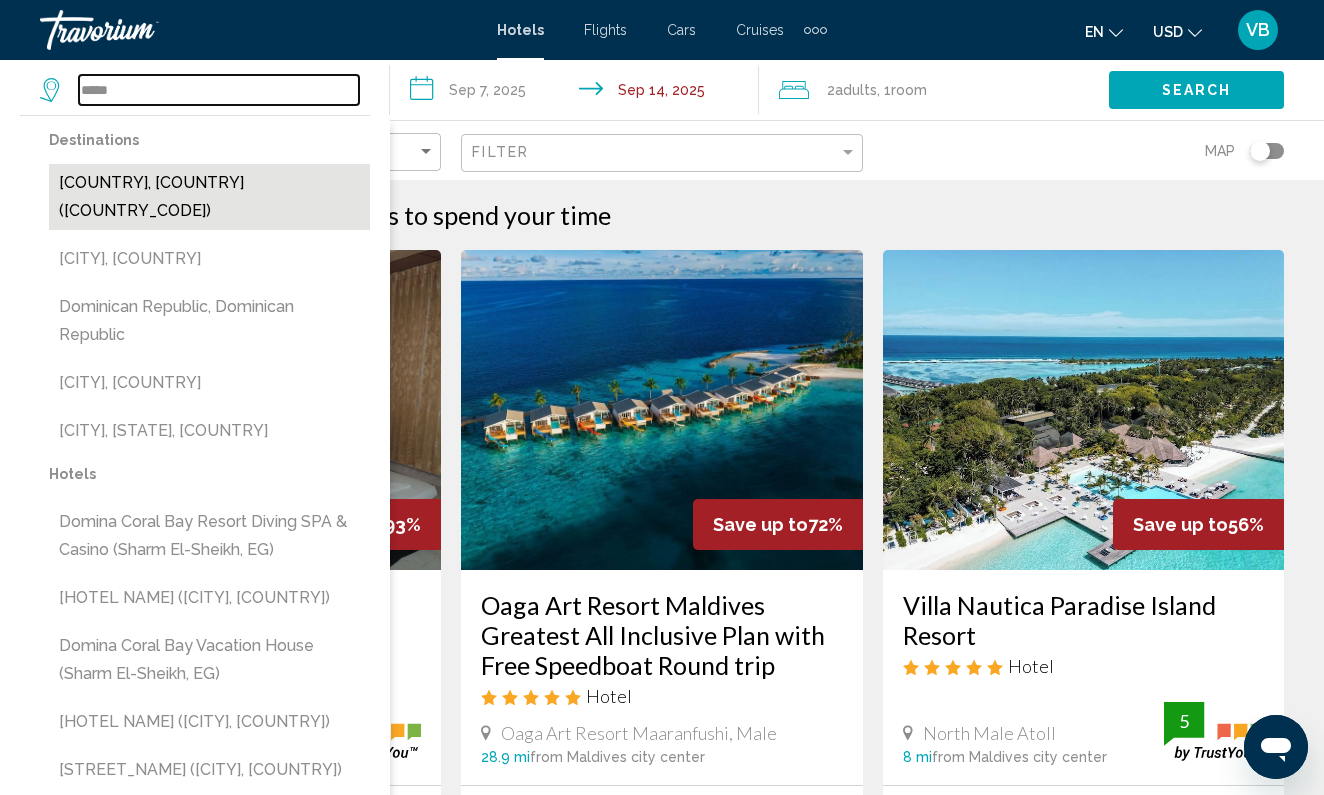 type on "**********" 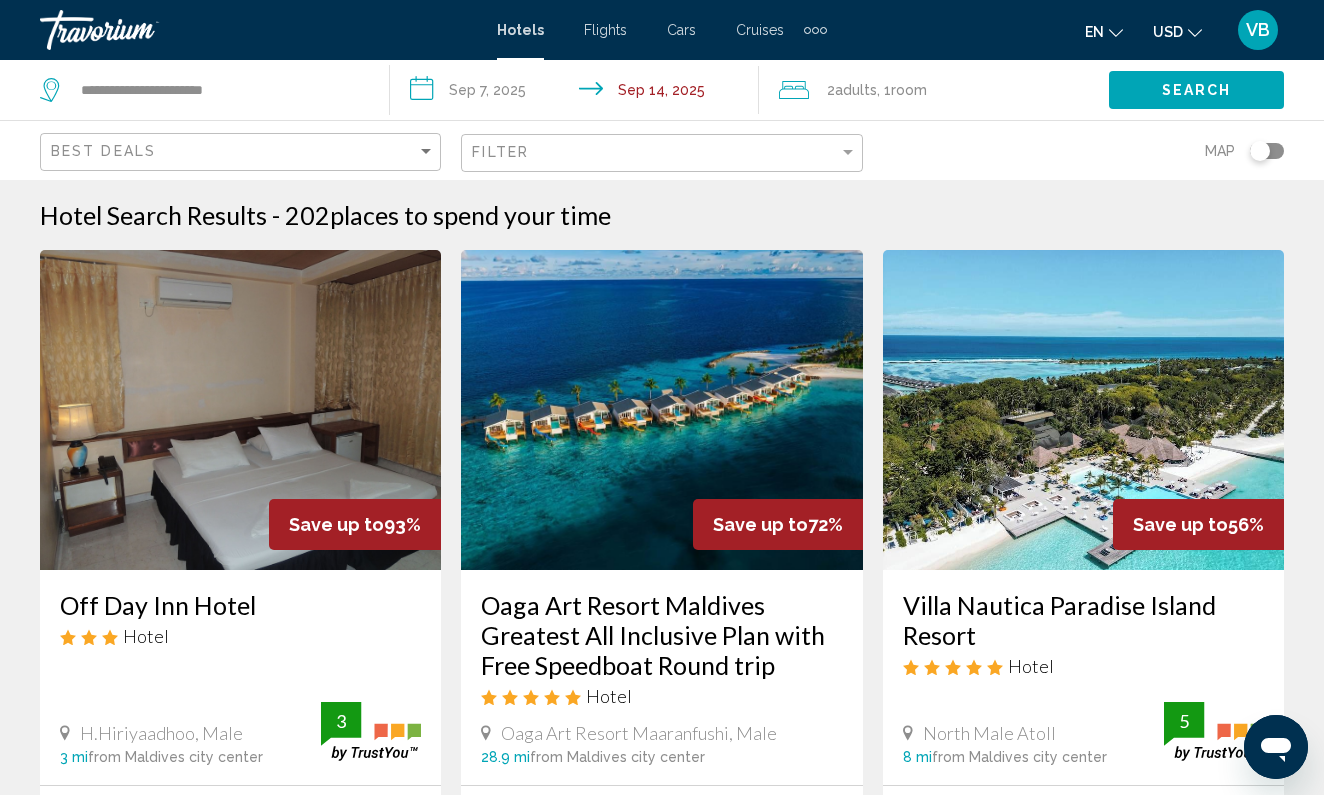 click on "Search" 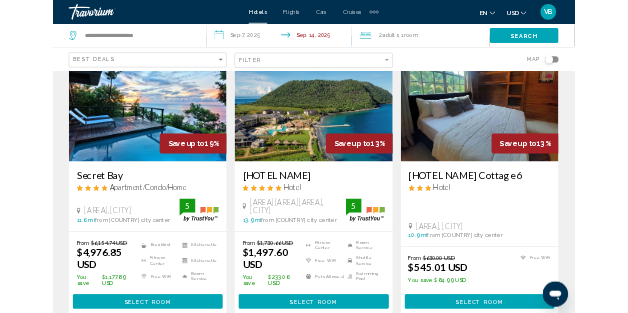 scroll, scrollTop: 141, scrollLeft: 0, axis: vertical 